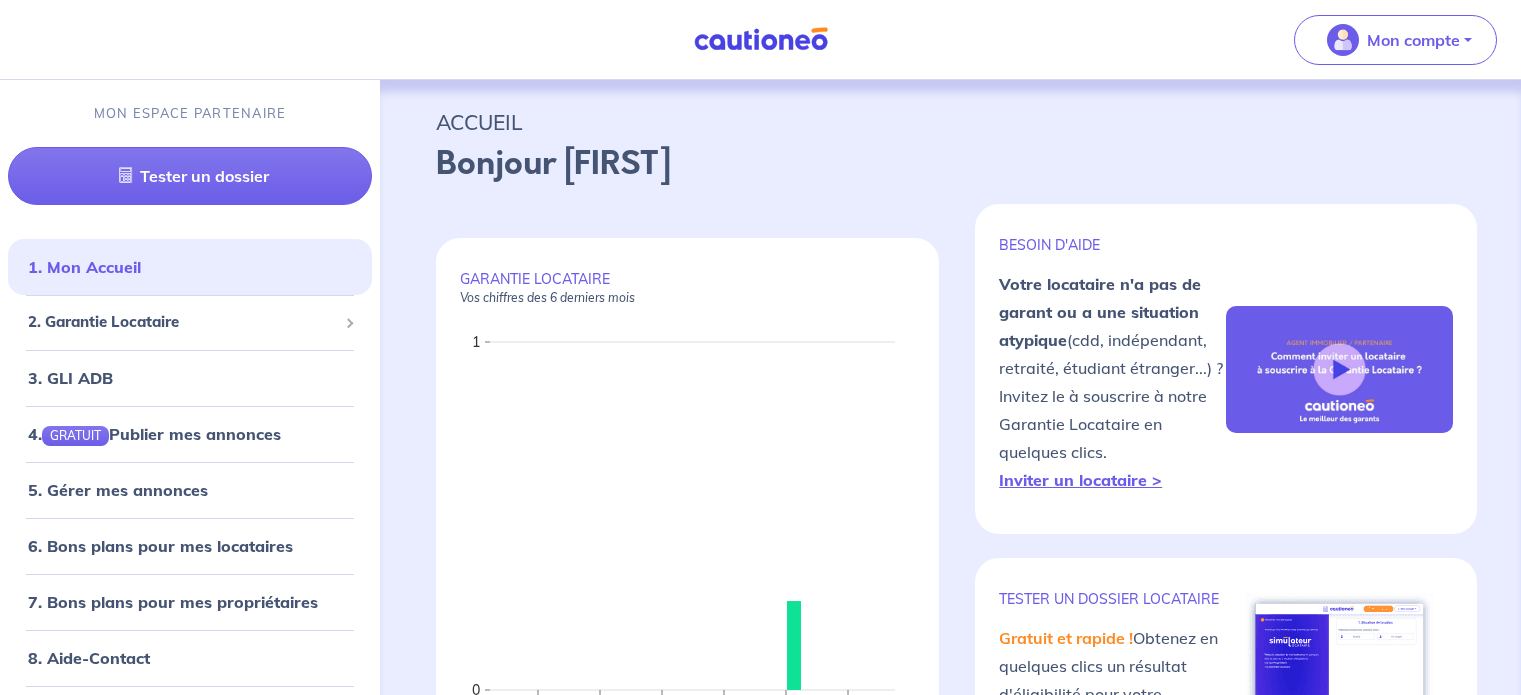 scroll, scrollTop: 0, scrollLeft: 0, axis: both 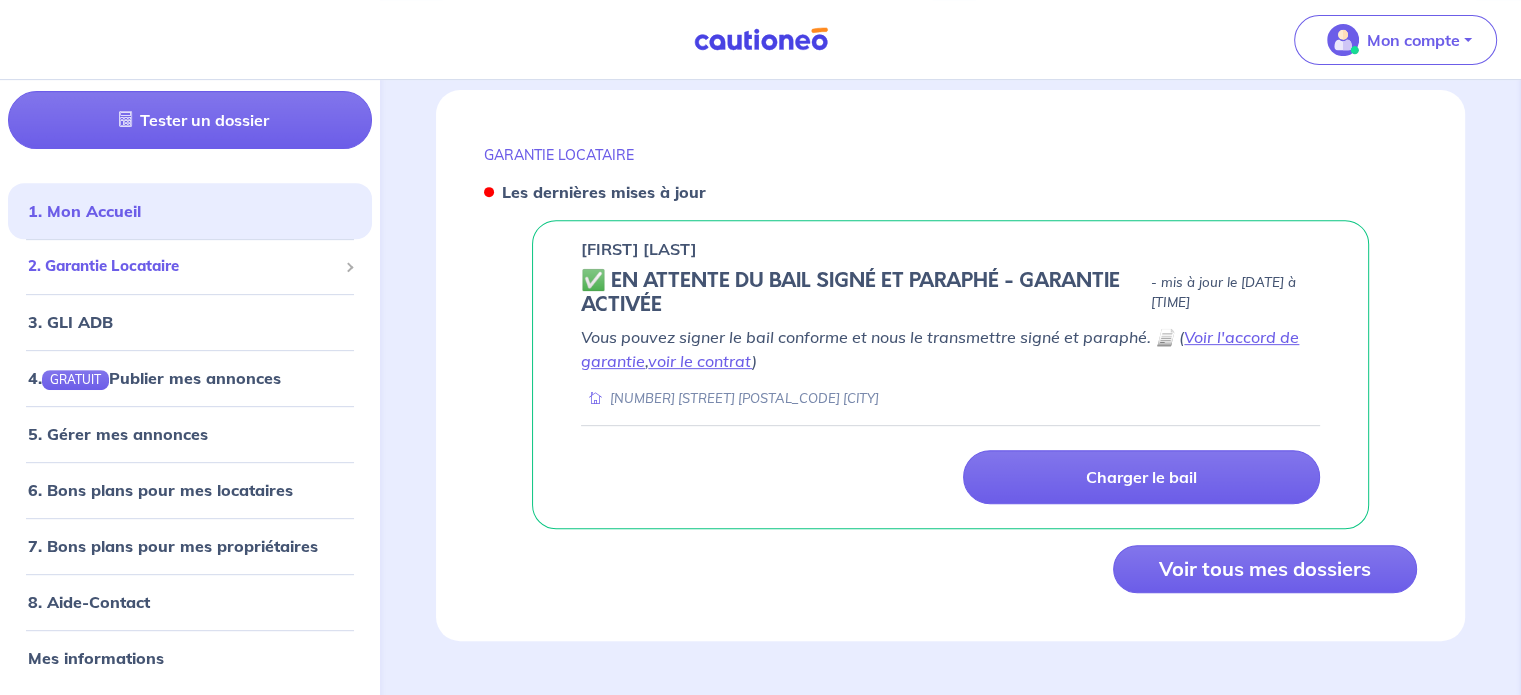 click on "2. Garantie Locataire" at bounding box center [182, 267] 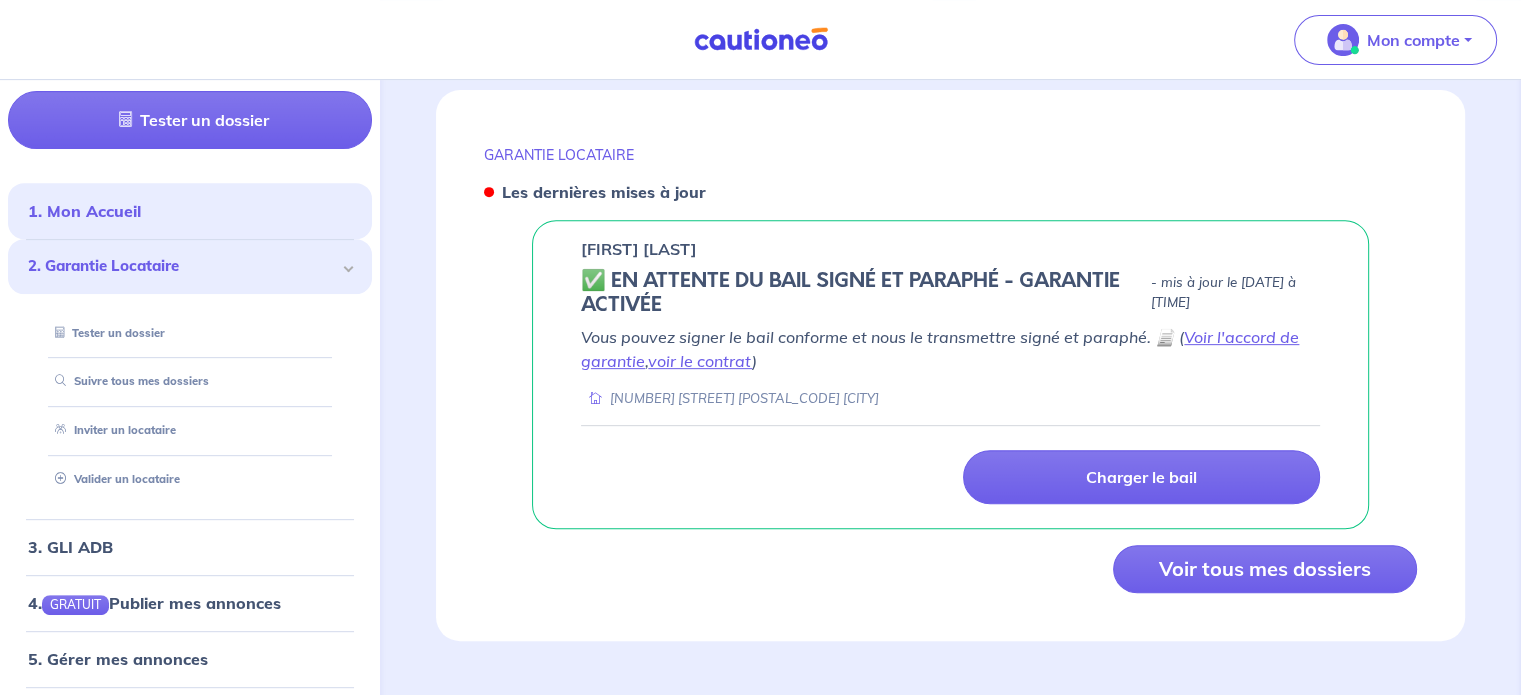 click on "ACCUEIL Bonjour Thibaud GARANTIE LOCATAIRE
Vos chiffres des 6 derniers mois Mar. Avr. Mai Juin Juil. Août 0 1 Invitations envoyées contrats signés BESOIN D'AIDE Votre locataire n'a pas de garant  ou a une situation atypique  (cdd, indépendant, retraité, étudiant étranger...) ? Invitez le à souscrire à notre Garantie Locataire en quelques clics.
Inviter un locataire > TESTER un dossier locataire Gratuit et rapide !  Obtenez en quelques clics un résultat d'éligibilité pour votre locataire à notre Garantie.
Tester un dossier > GARANTIE LOCATAIRE Les dernières mises à jour Fabienne Laine    ✅️️️  EN ATTENTE DU BAIL SIGNÉ ET PARAPHÉ - GARANTIE ACTIVÉE - mis à jour le 15 juillet 2025 à 05:42 Vous pouvez signer le bail conforme et nous le transmettre signé et paraphé. 📄 ( Voir l'accord de garantie ,  voir le contrat ) 24 Rue Charles Chéron 54300 Luneville Charger le bail Voir tous mes dossiers" at bounding box center [950, -5] 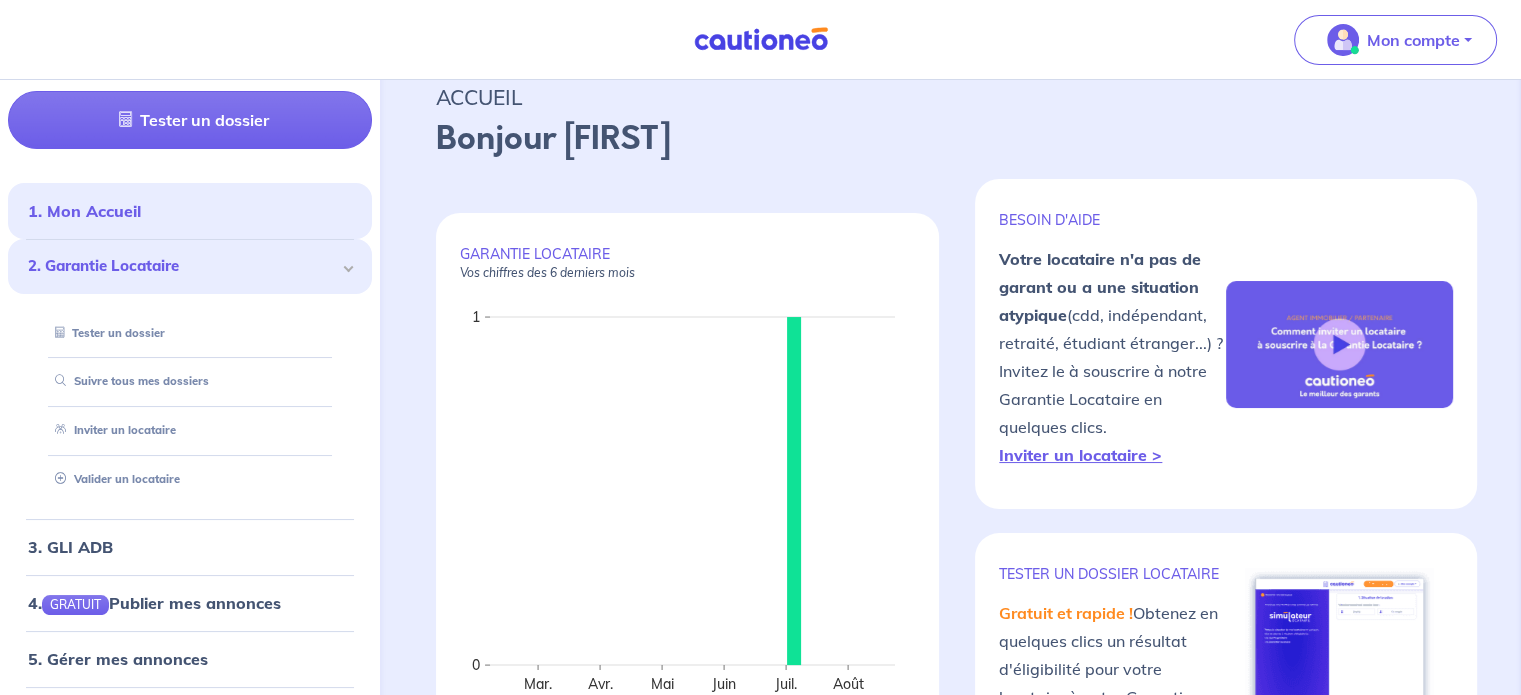 scroll, scrollTop: 0, scrollLeft: 0, axis: both 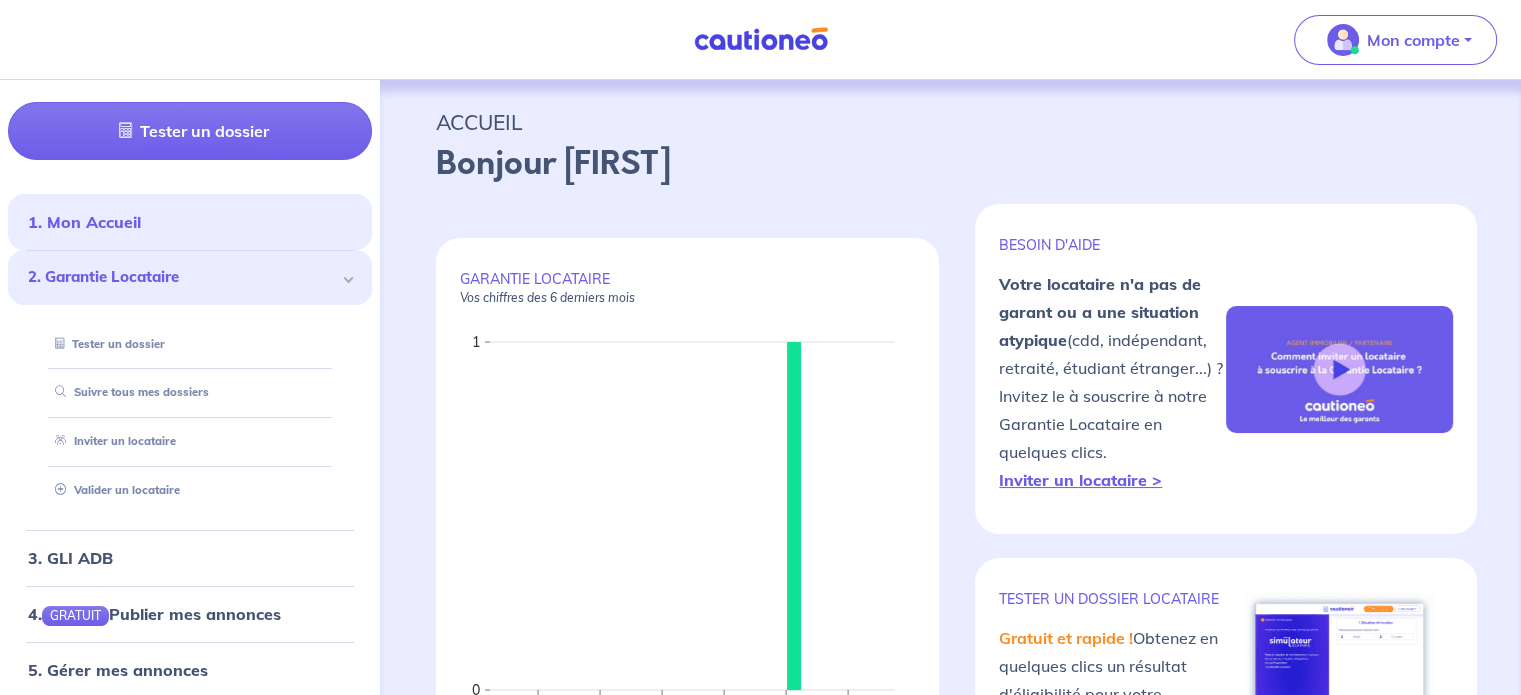 click on "Bonjour Thibaud" at bounding box center (950, 164) 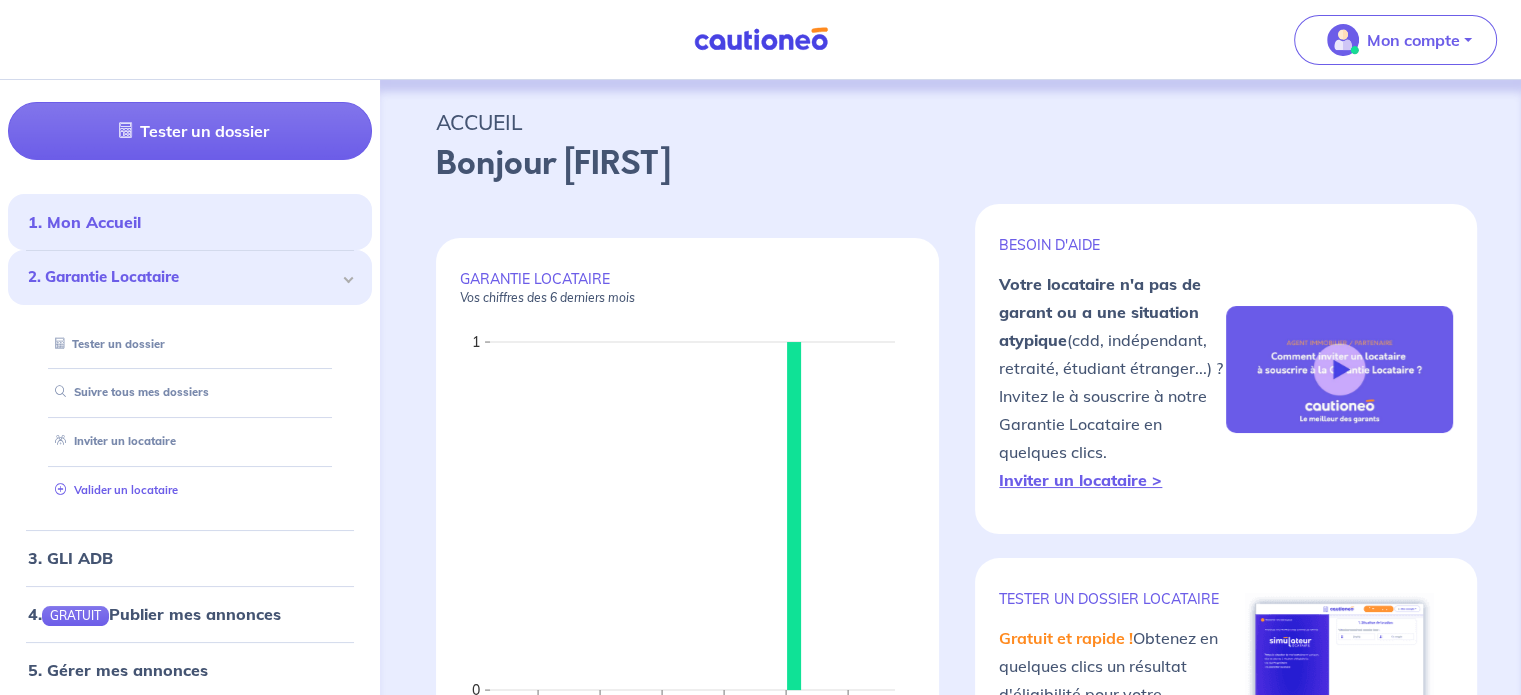 click on "Valider un locataire" at bounding box center (112, 490) 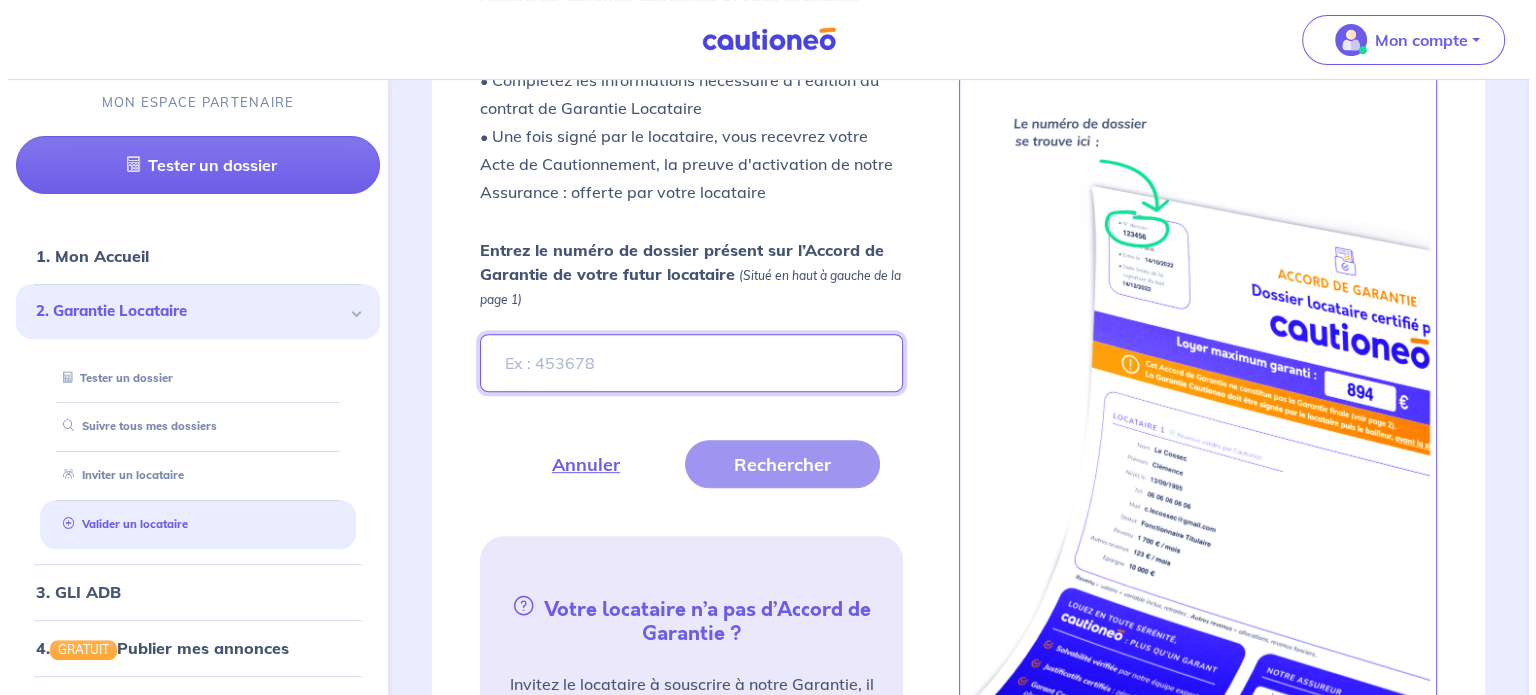 scroll, scrollTop: 714, scrollLeft: 0, axis: vertical 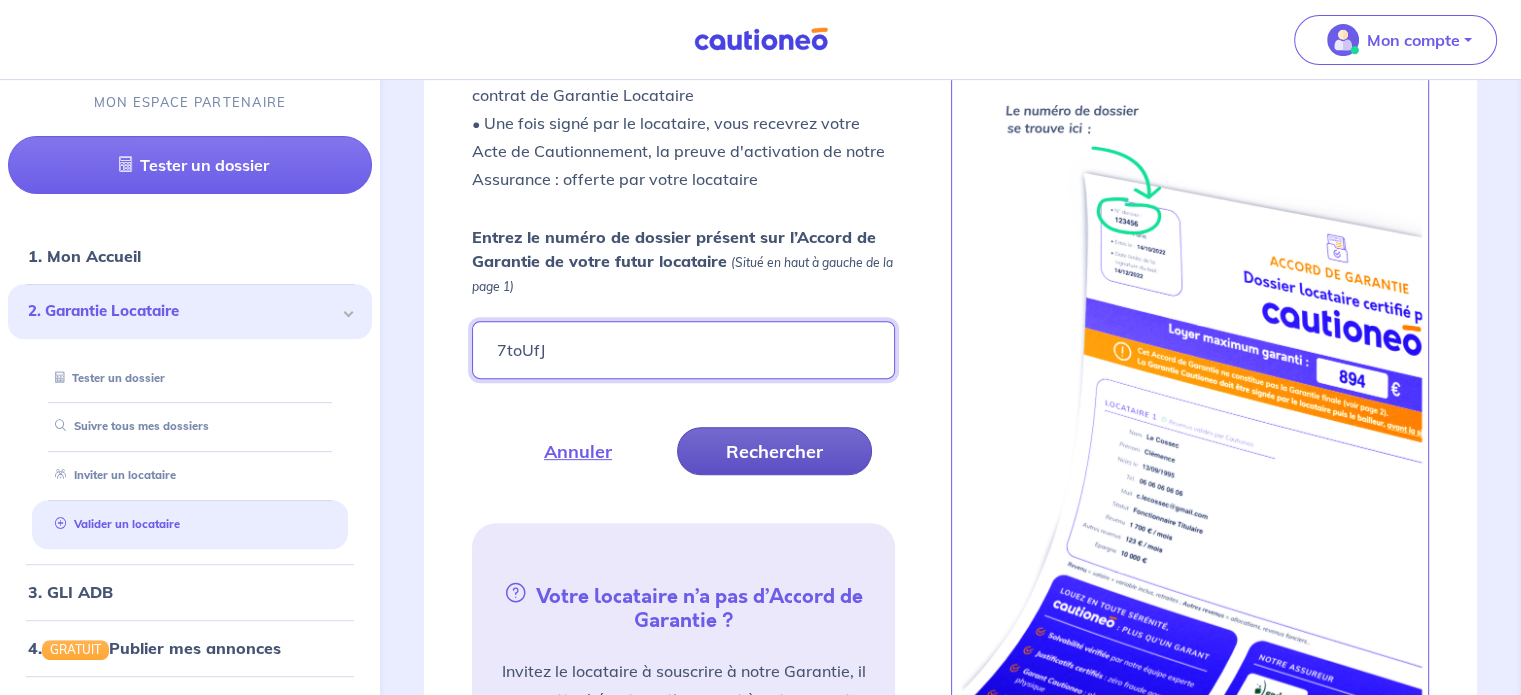type on "7toUfJ" 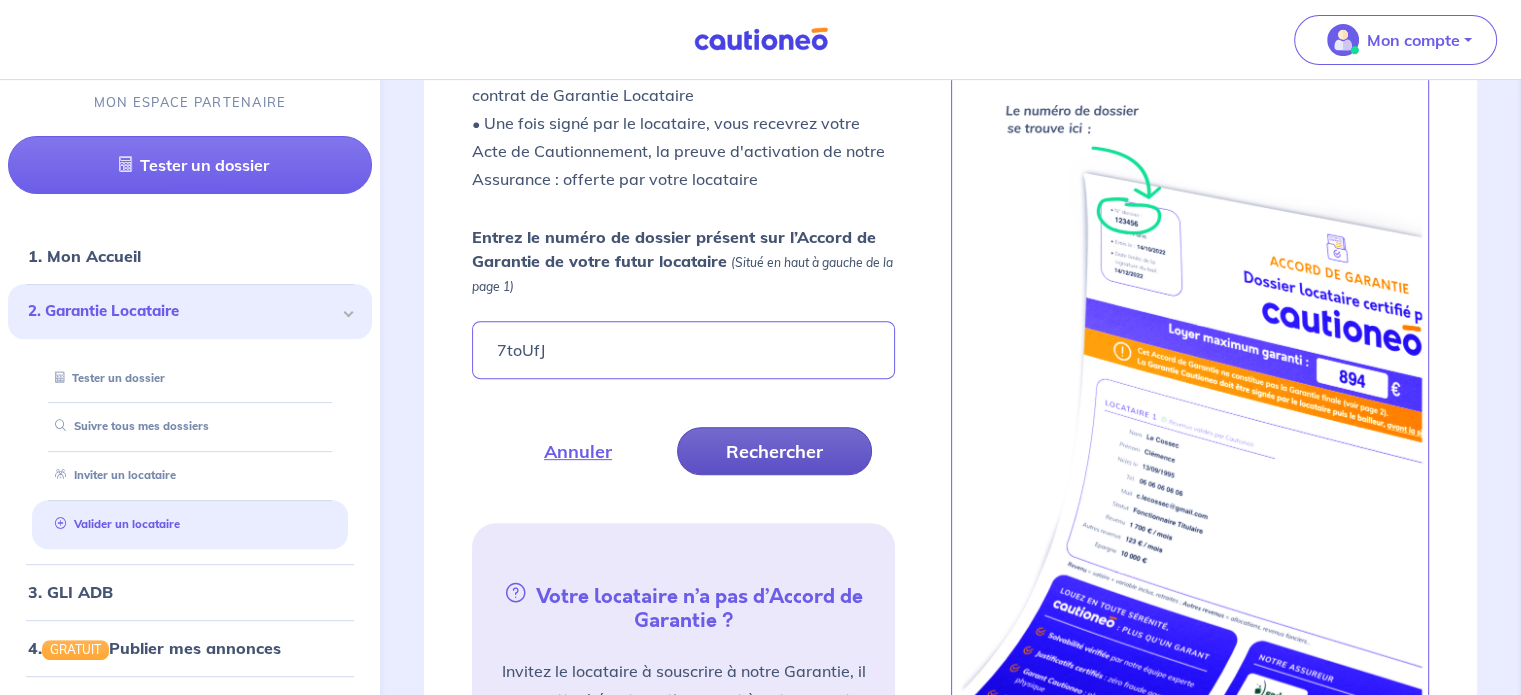 click on "Rechercher" at bounding box center [774, 451] 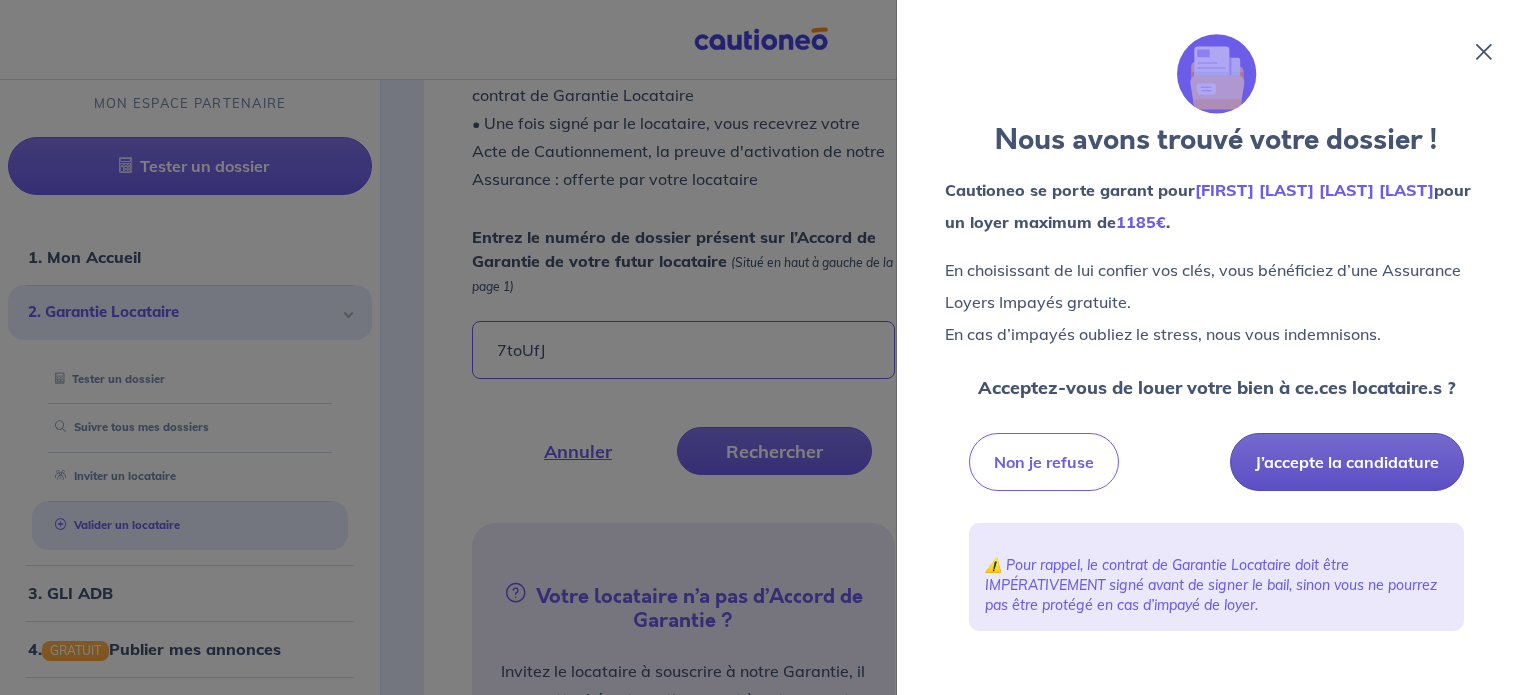 click on "J’accepte la candidature" at bounding box center [1347, 462] 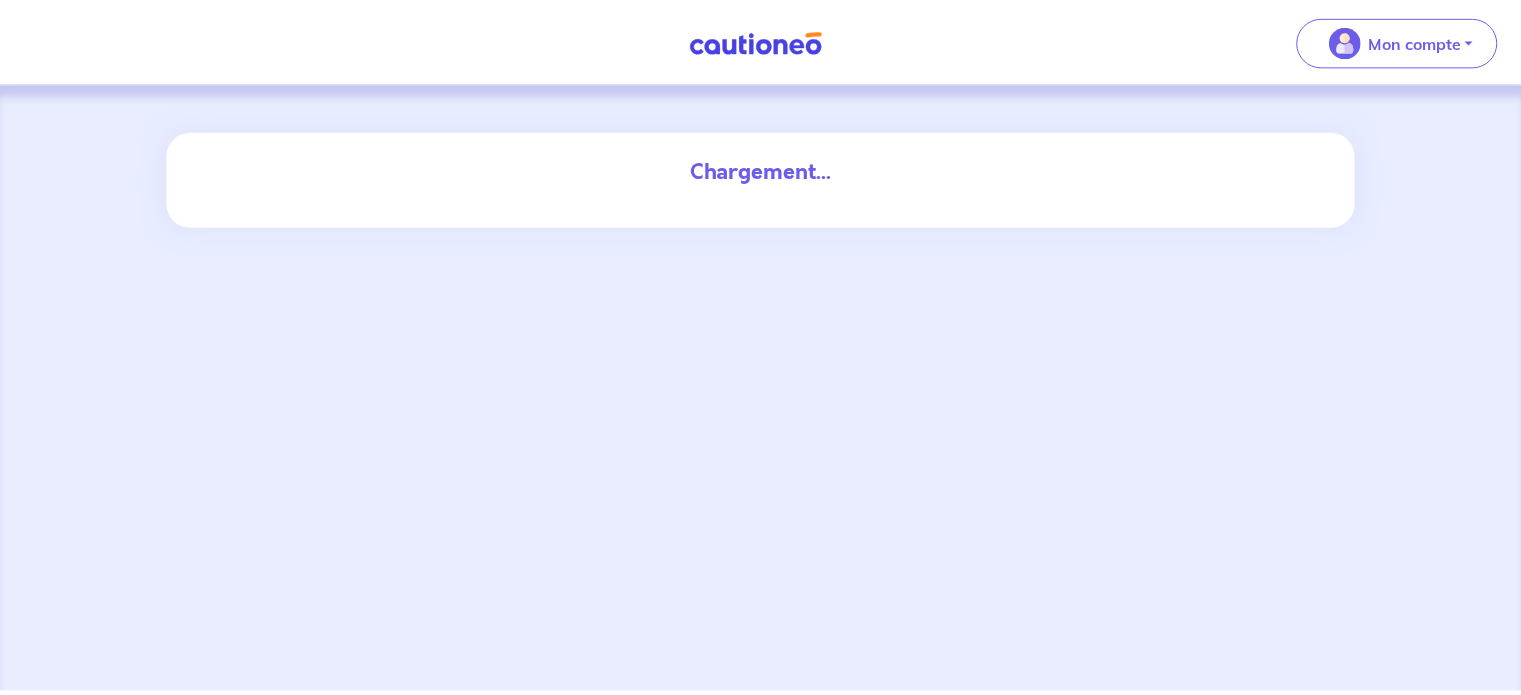 scroll, scrollTop: 0, scrollLeft: 0, axis: both 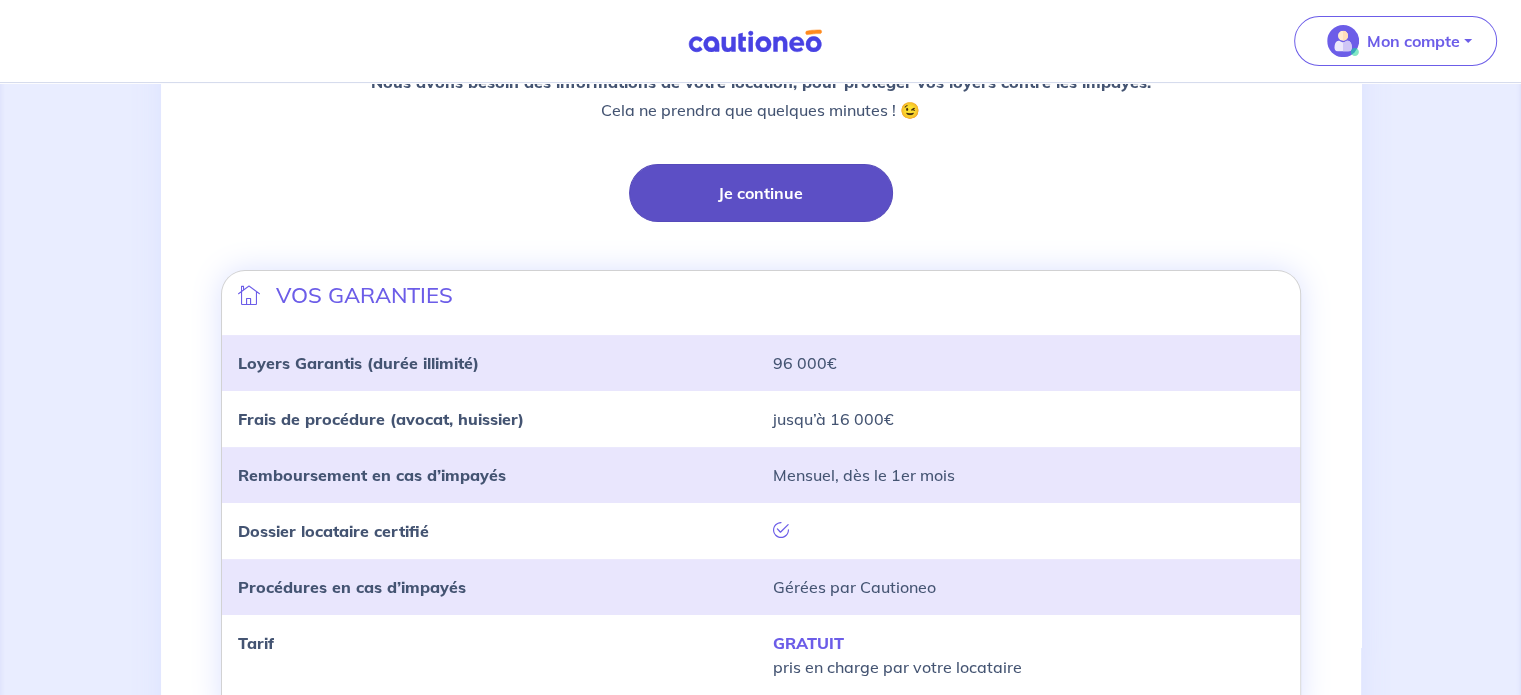 click on "Je continue" at bounding box center [761, 193] 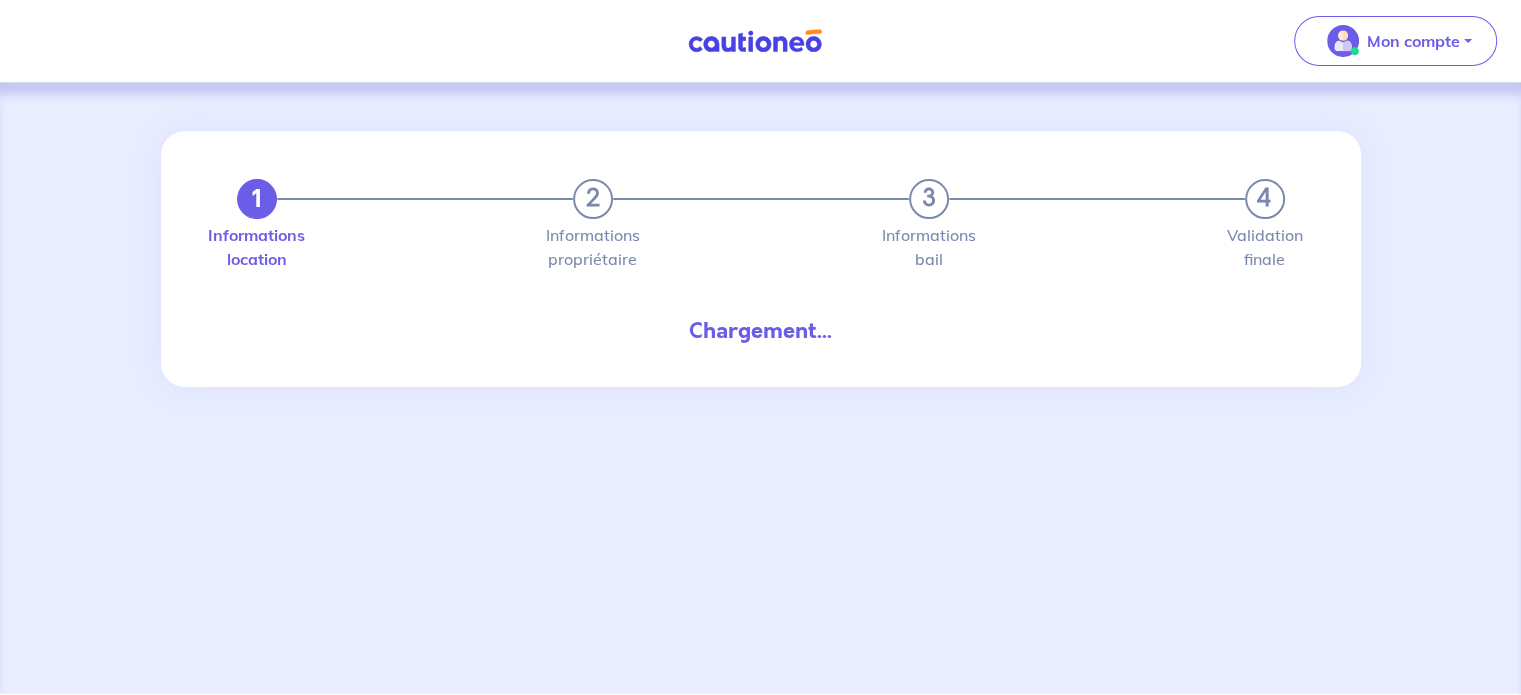 scroll, scrollTop: 0, scrollLeft: 0, axis: both 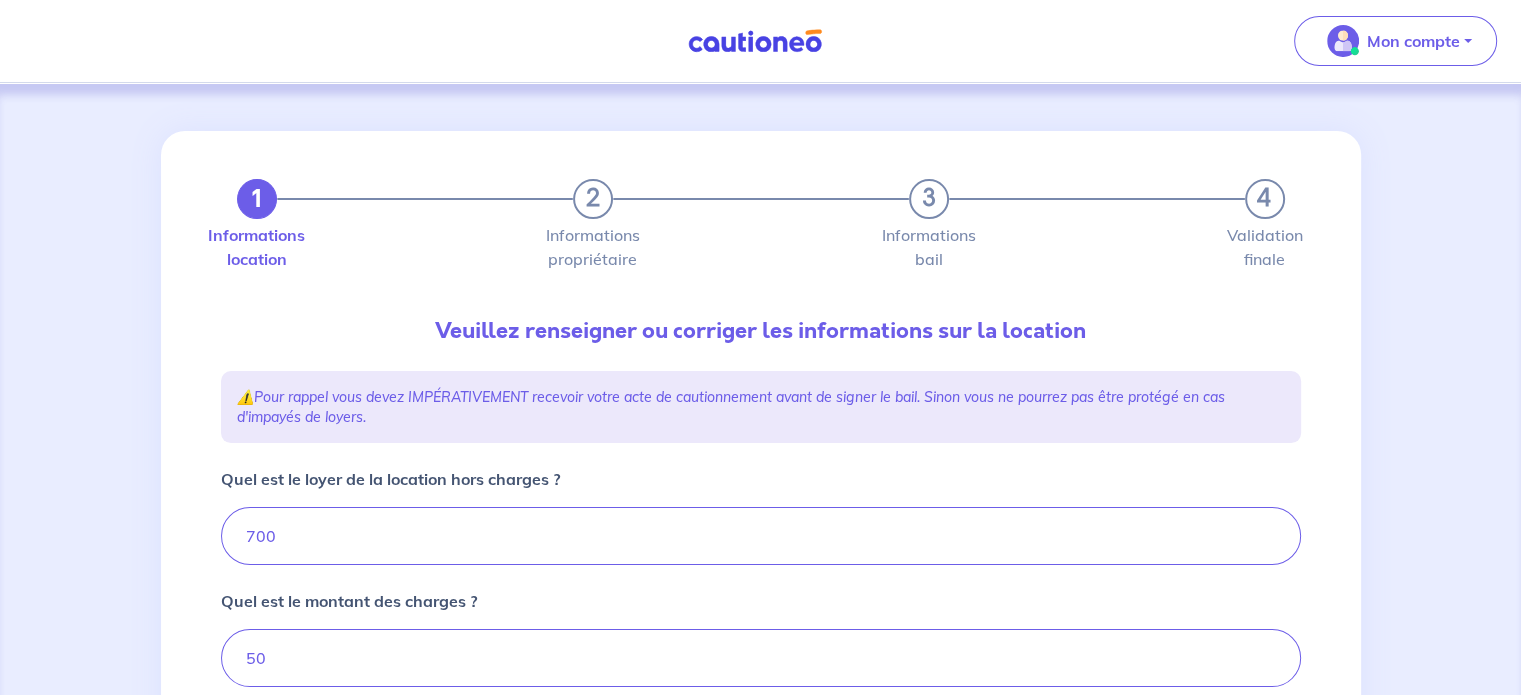 type on "750" 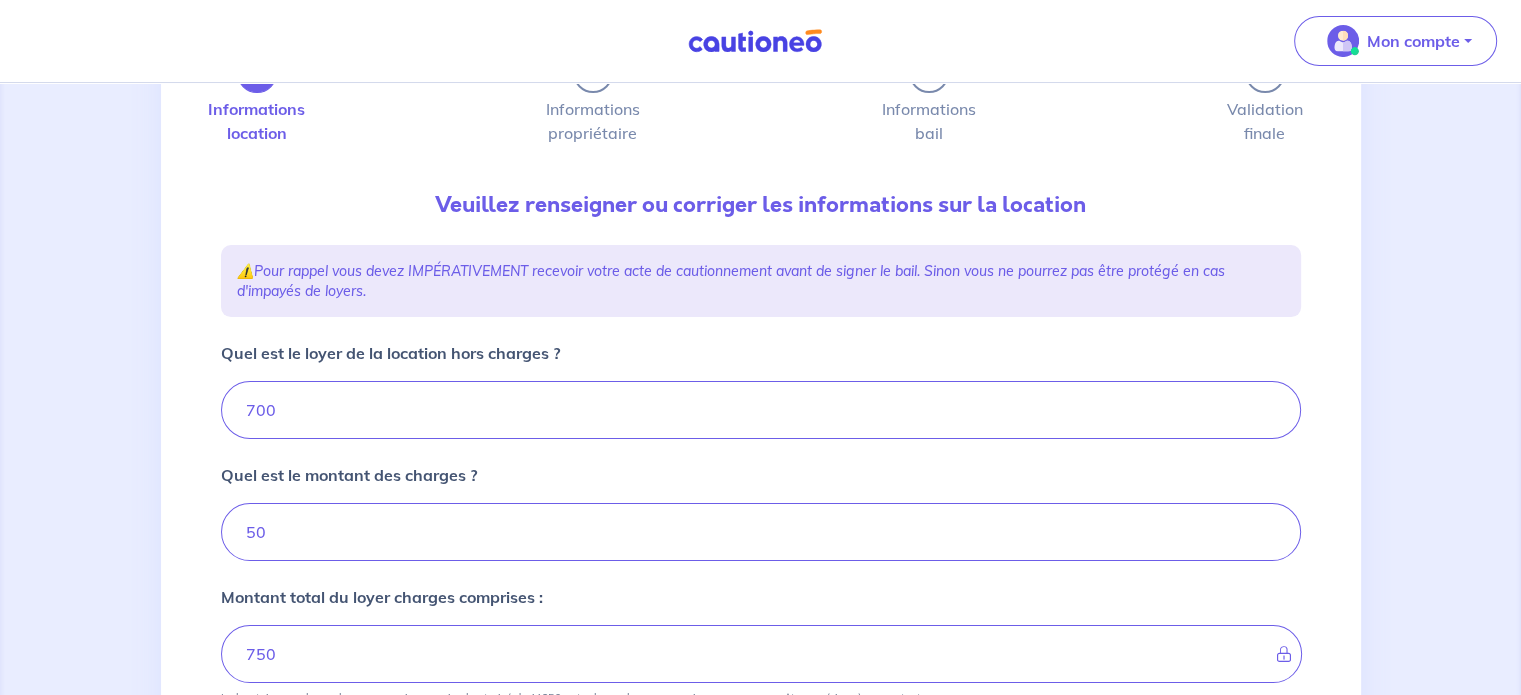 scroll, scrollTop: 400, scrollLeft: 0, axis: vertical 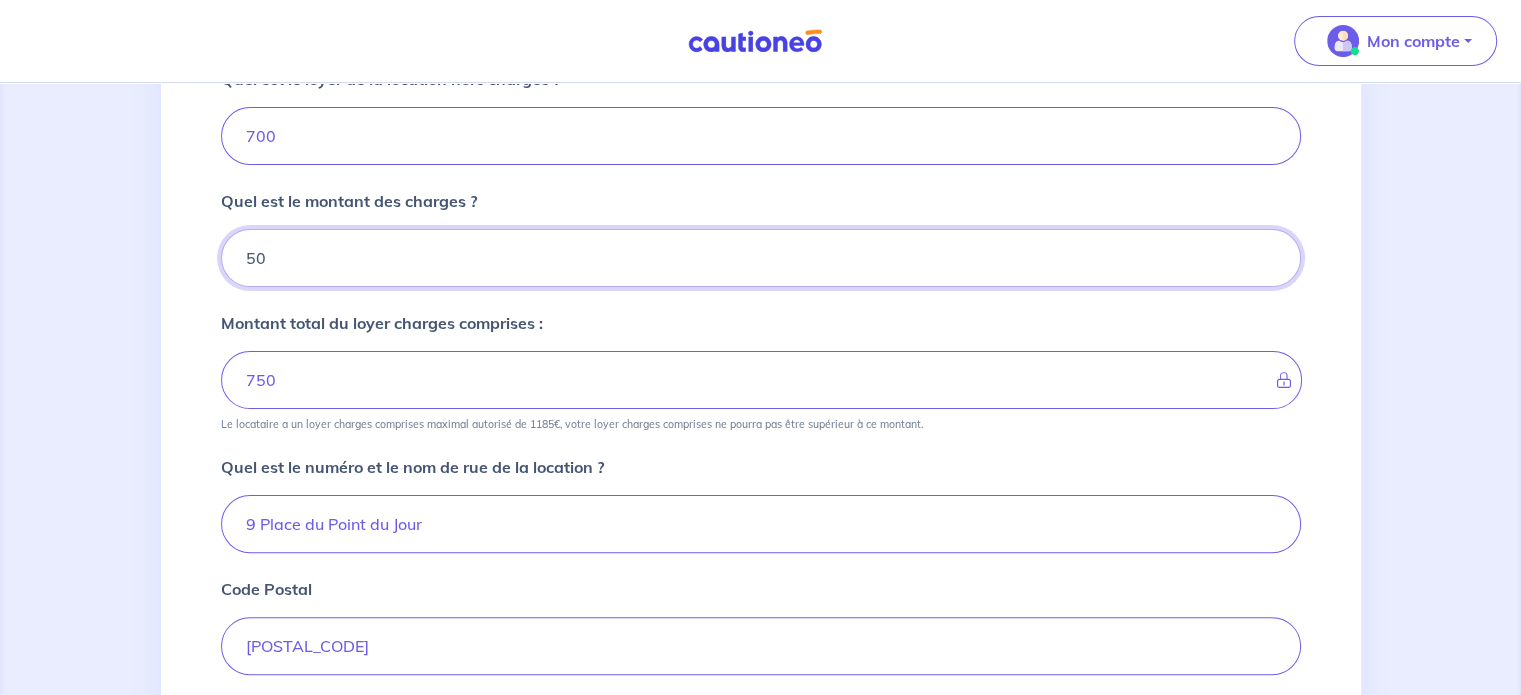 drag, startPoint x: 296, startPoint y: 263, endPoint x: 242, endPoint y: 222, distance: 67.80118 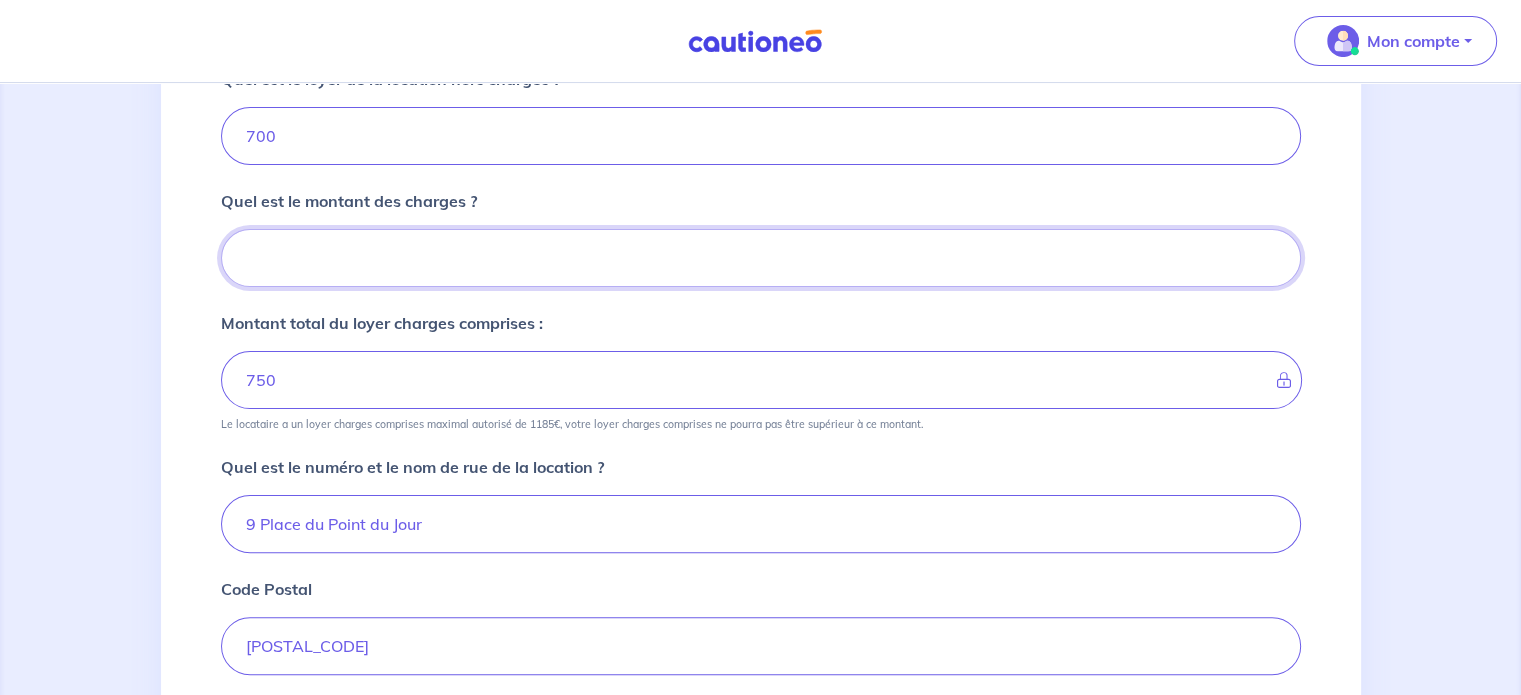 type on "0" 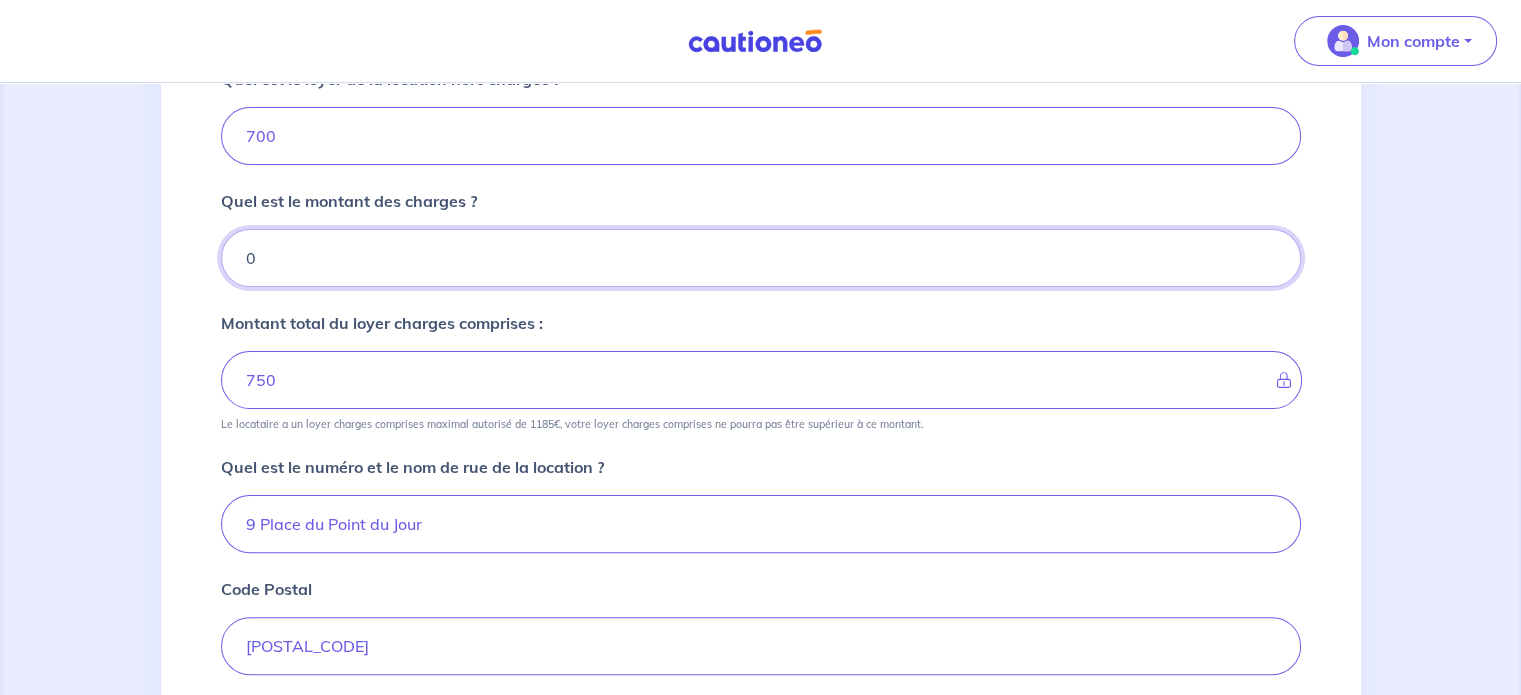 type on "700" 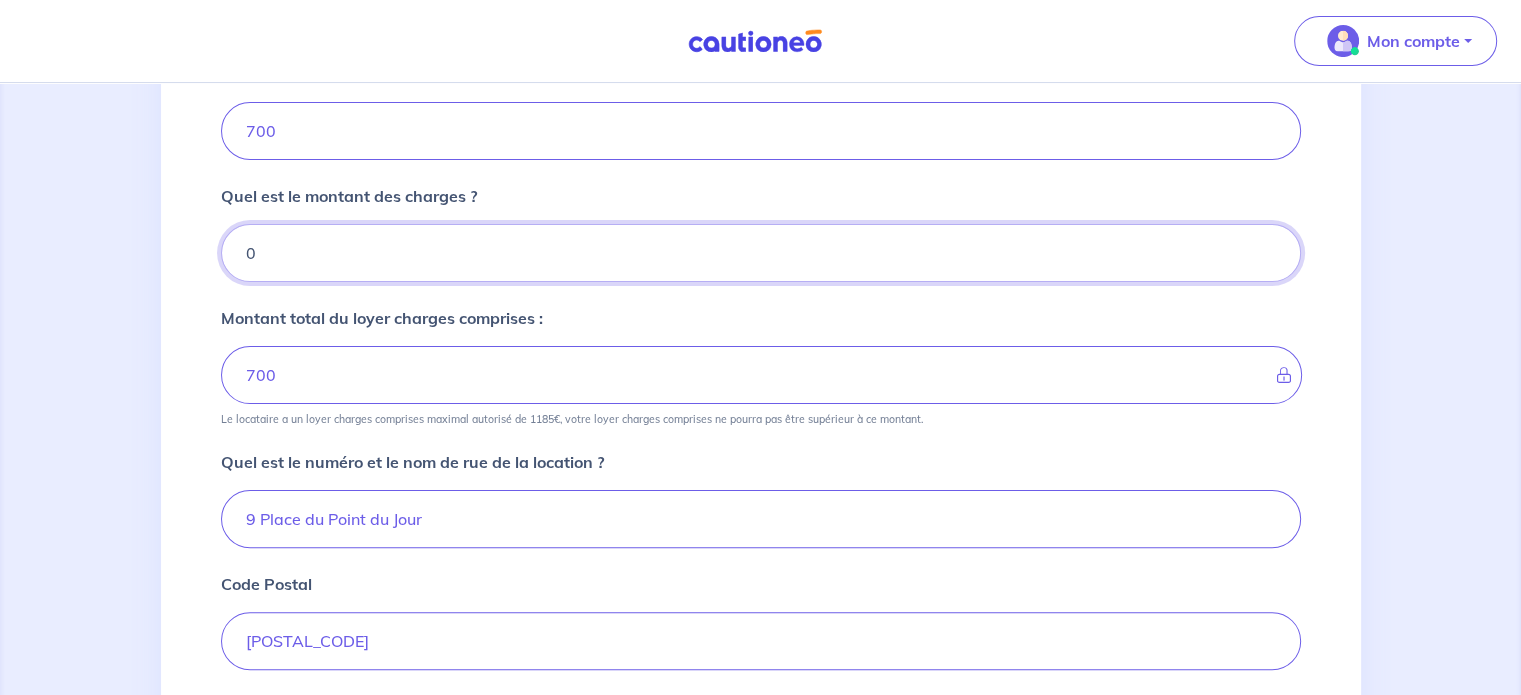 scroll, scrollTop: 600, scrollLeft: 0, axis: vertical 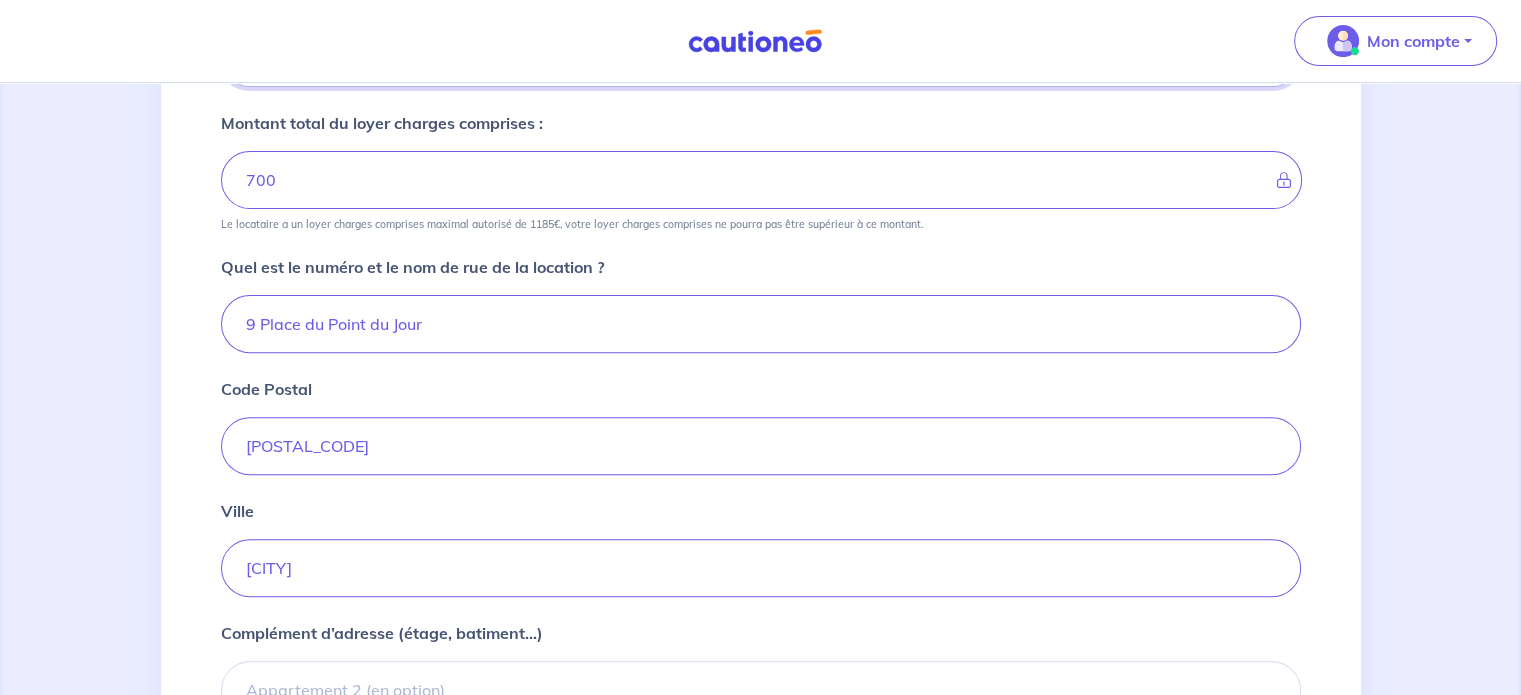 type on "0" 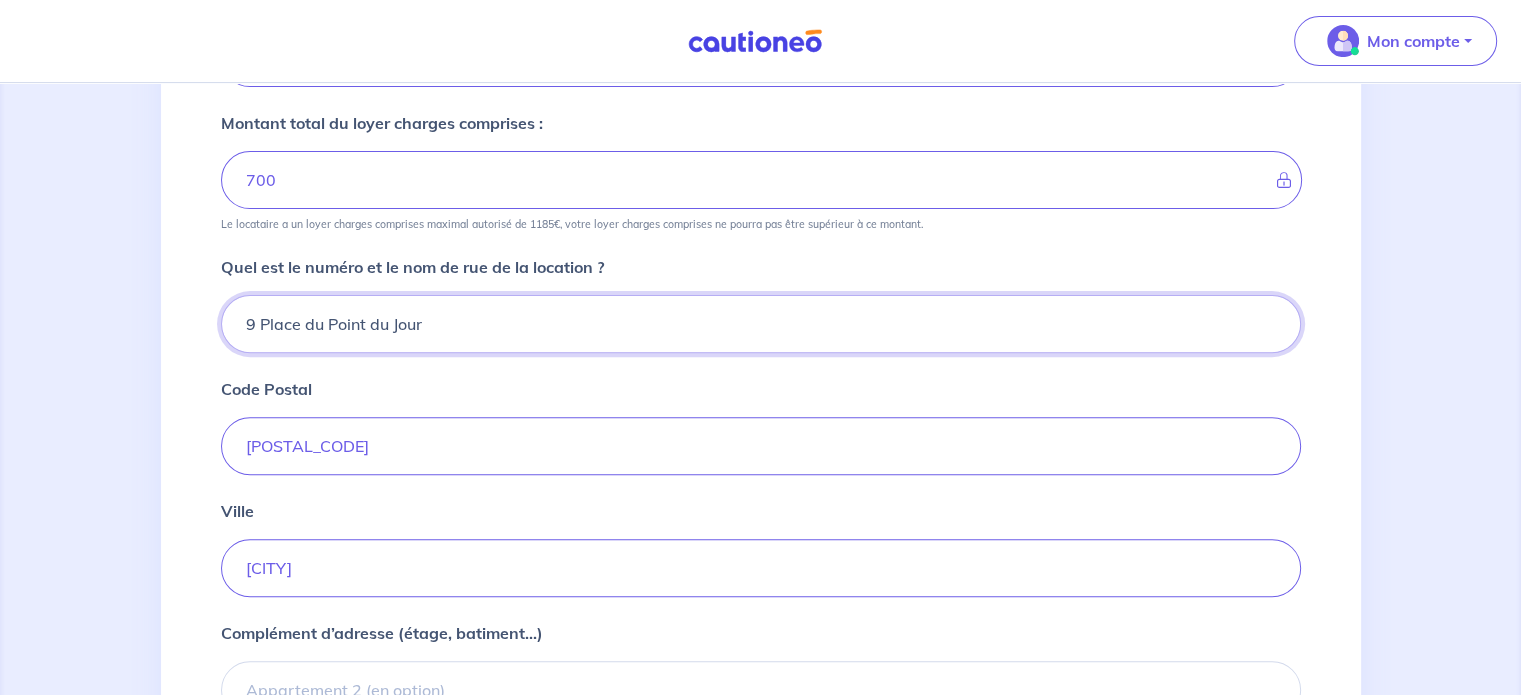 click on "9 Place du Point du Jour" at bounding box center (761, 324) 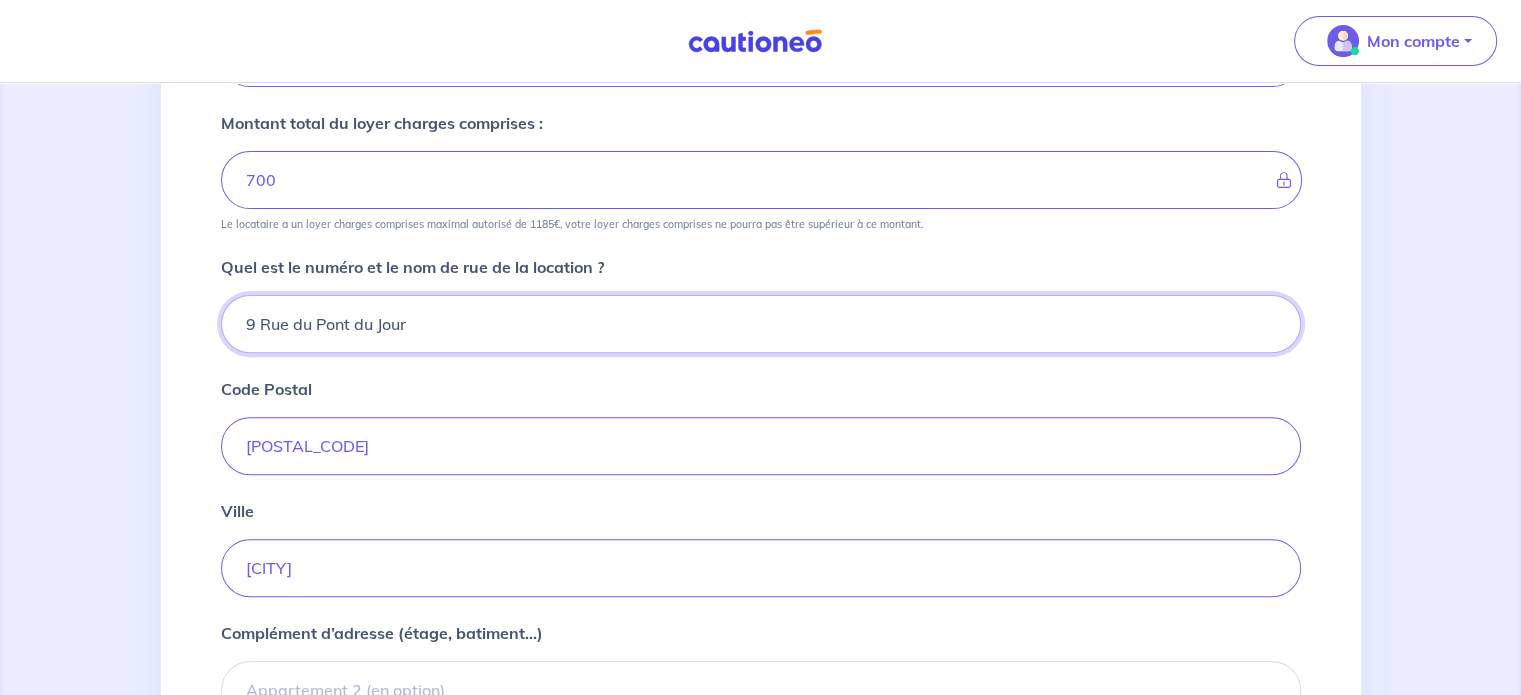 drag, startPoint x: 302, startPoint y: 319, endPoint x: 273, endPoint y: 301, distance: 34.132095 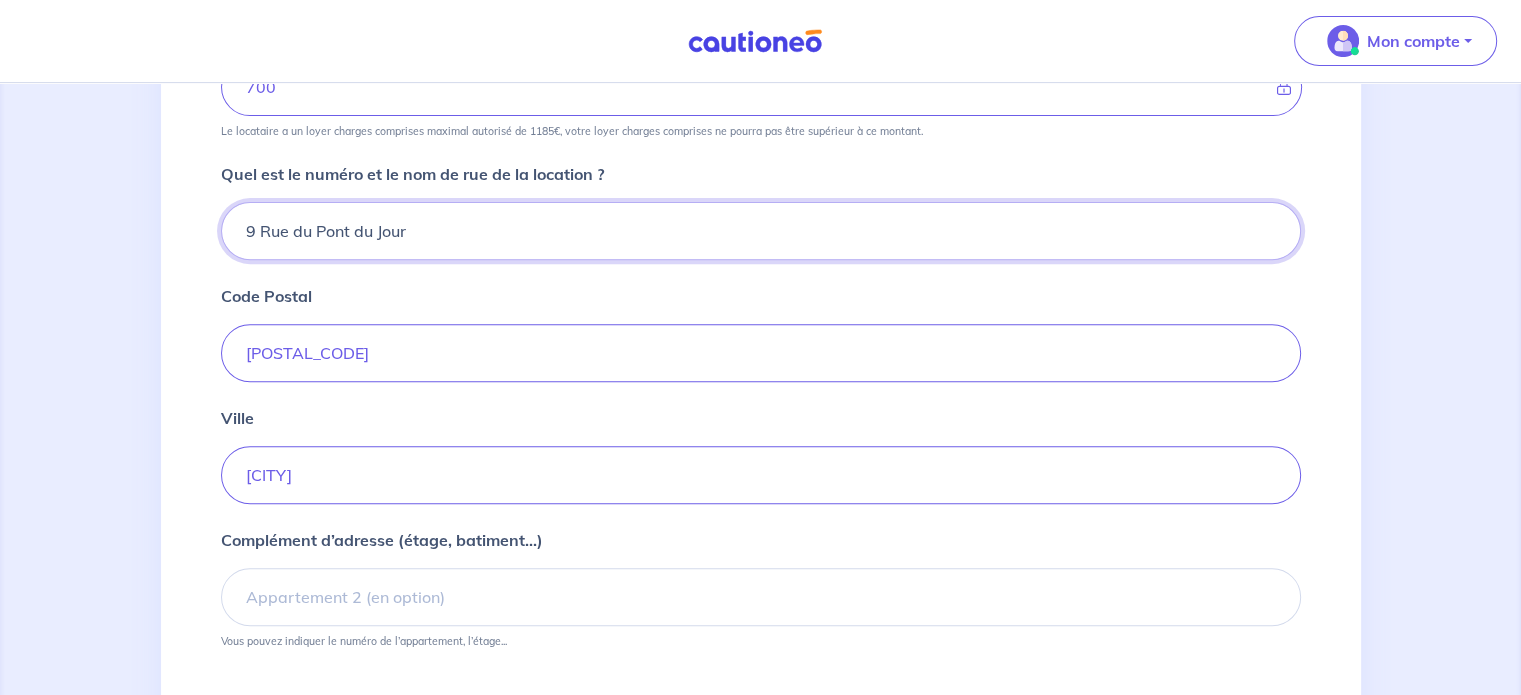 scroll, scrollTop: 836, scrollLeft: 0, axis: vertical 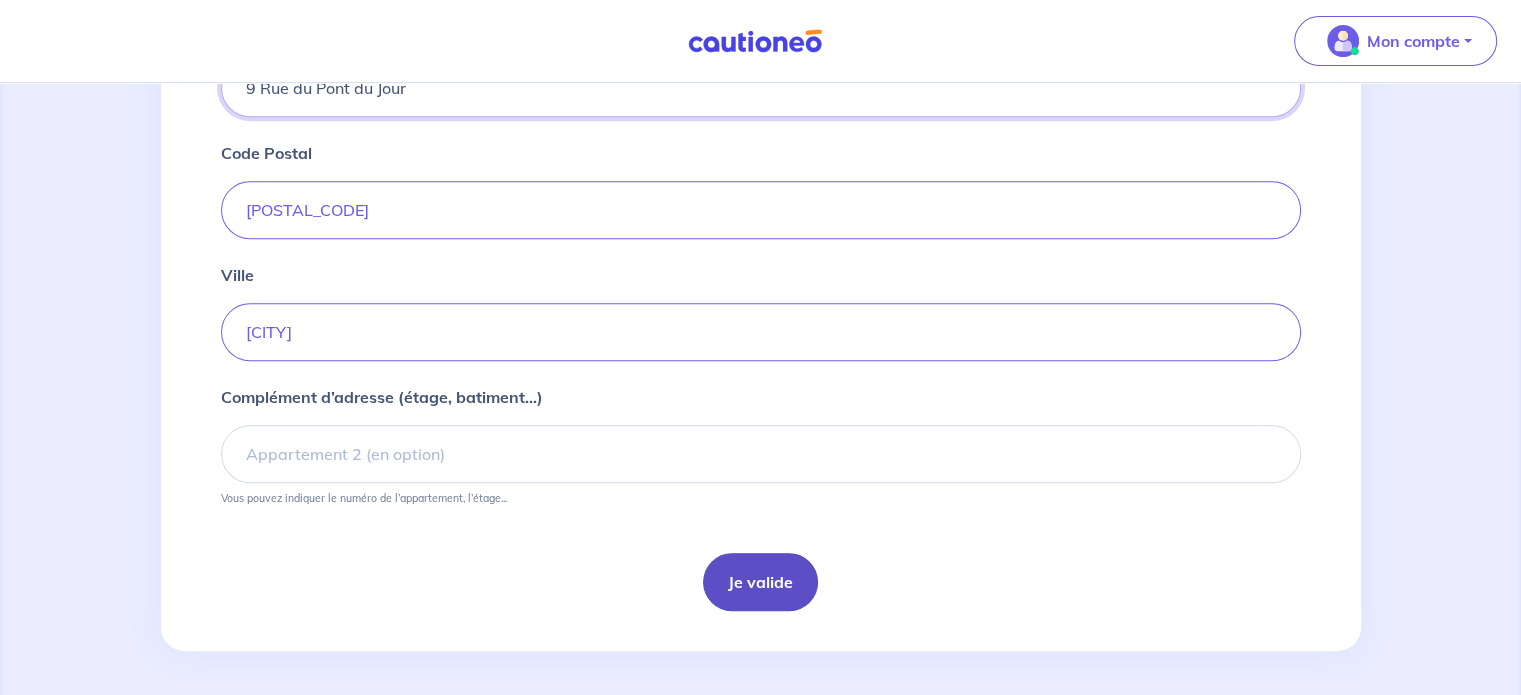 type on "9 Rue du Pont du Jour" 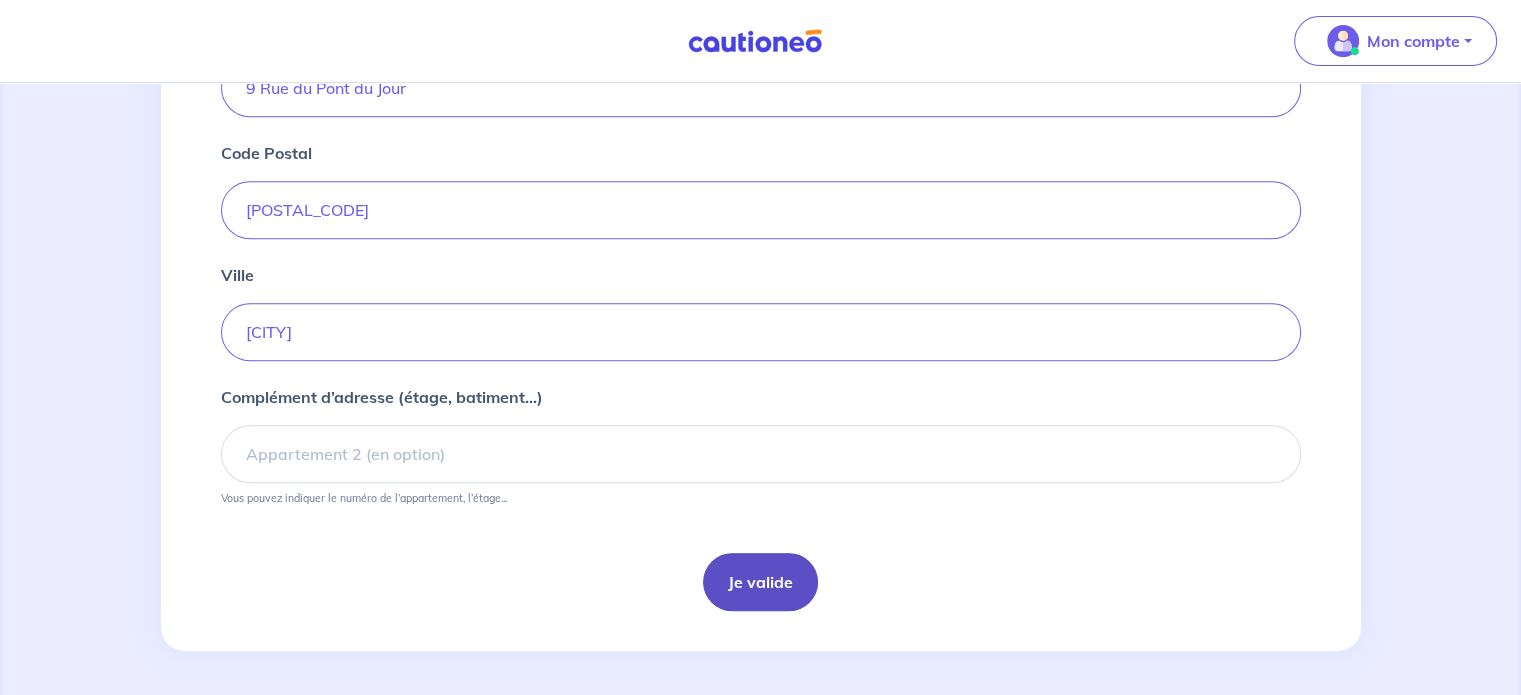 click on "Je valide" at bounding box center [760, 582] 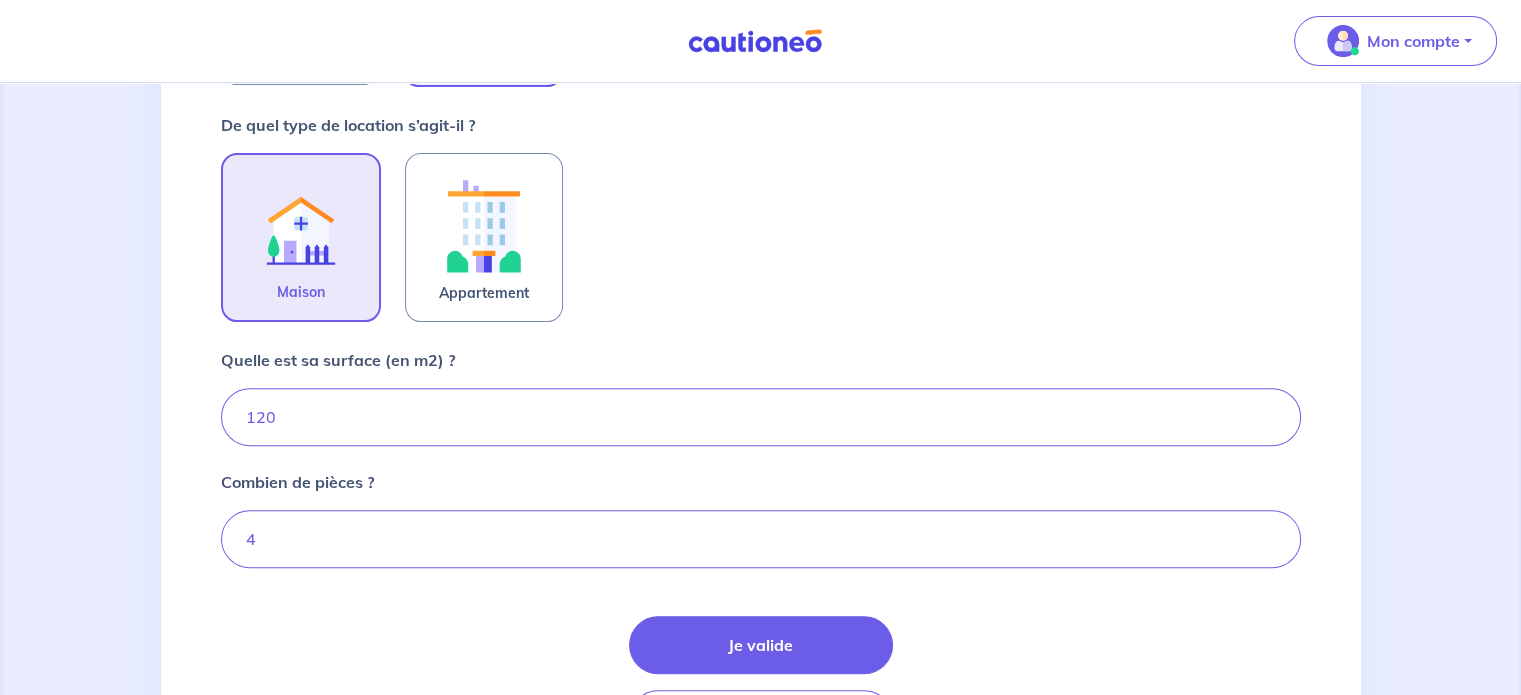 scroll, scrollTop: 600, scrollLeft: 0, axis: vertical 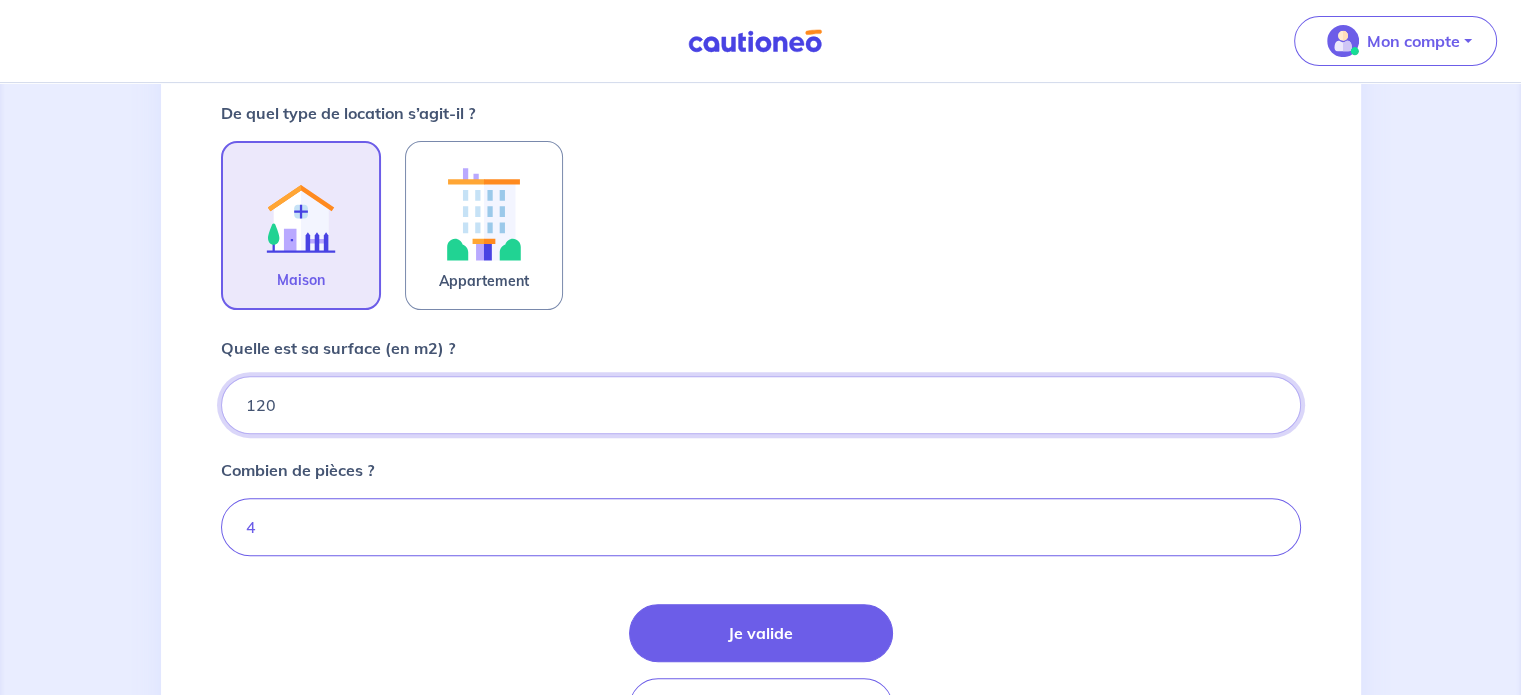 drag, startPoint x: 320, startPoint y: 404, endPoint x: 272, endPoint y: 323, distance: 94.15413 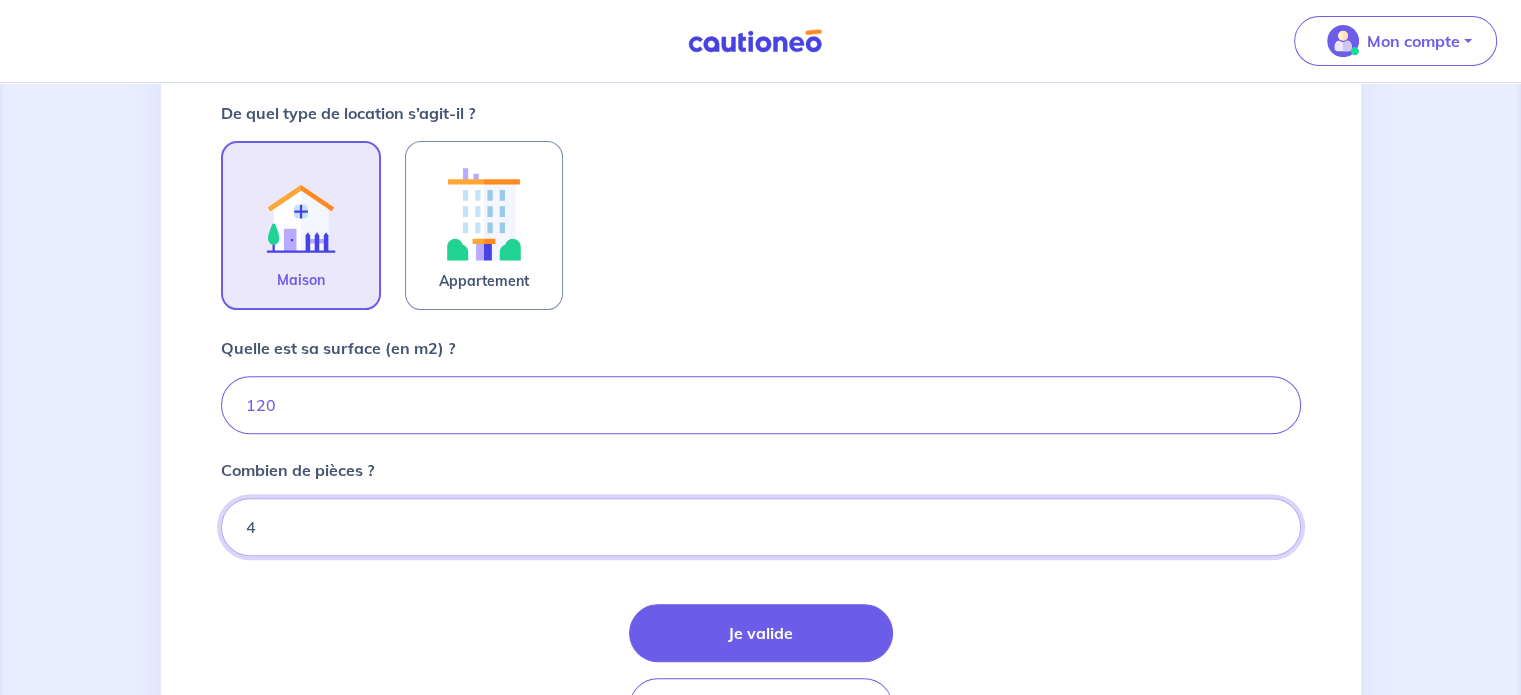 drag, startPoint x: 288, startPoint y: 525, endPoint x: 419, endPoint y: 411, distance: 173.65771 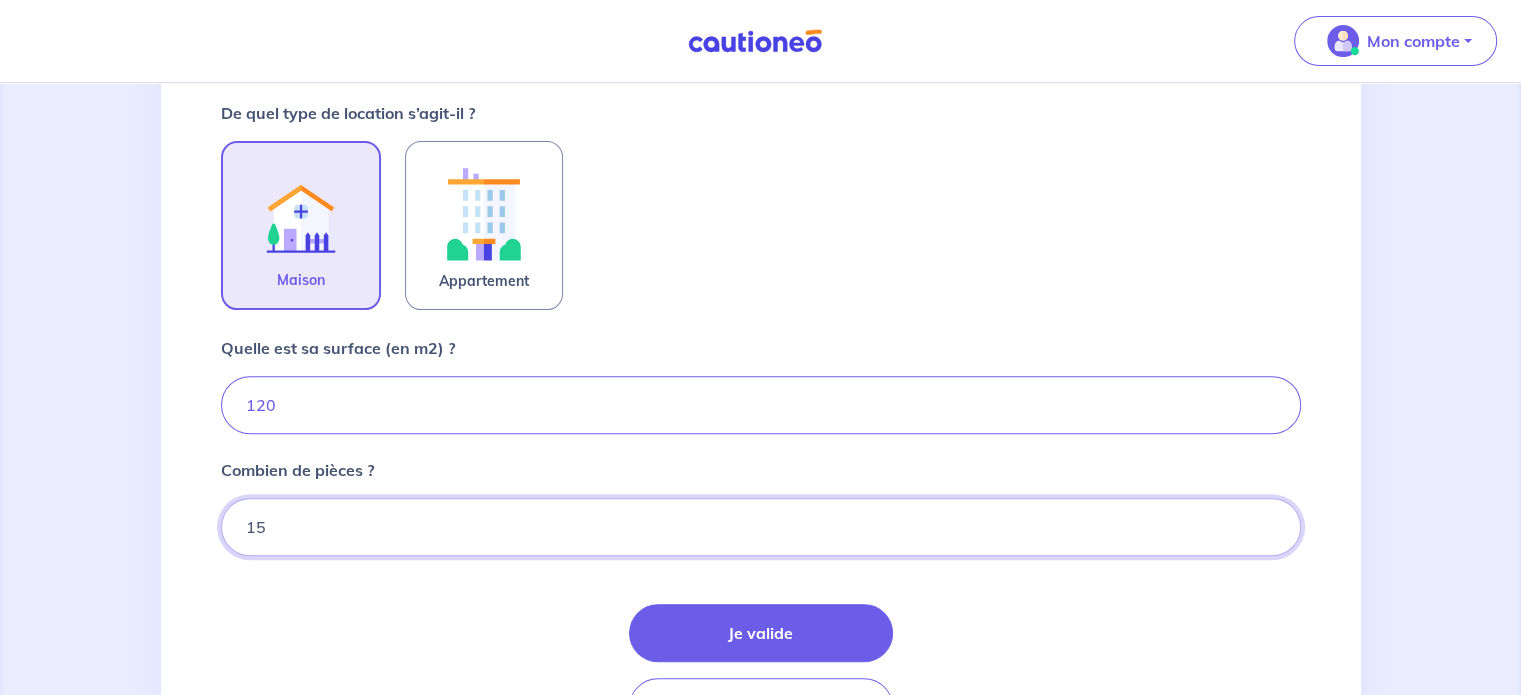 click on "15" at bounding box center (761, 527) 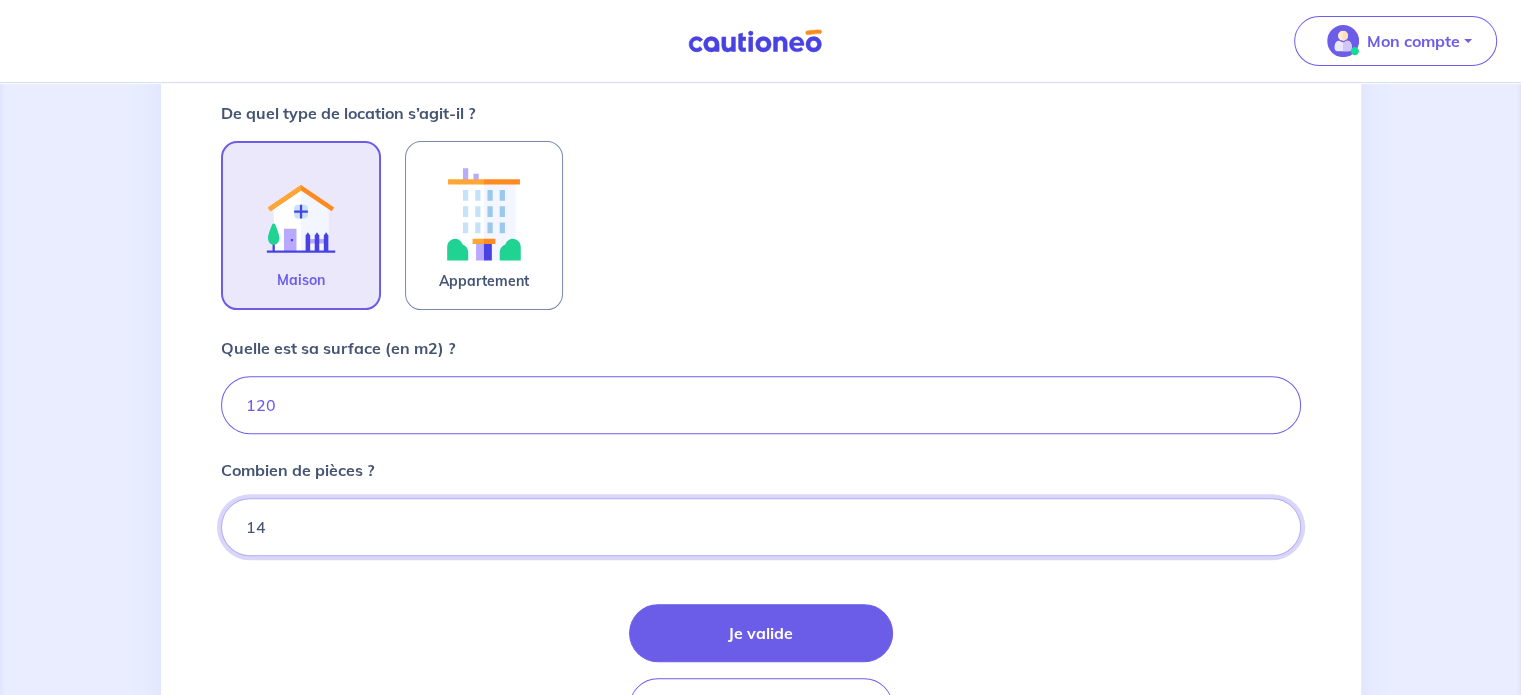 click on "14" at bounding box center (761, 527) 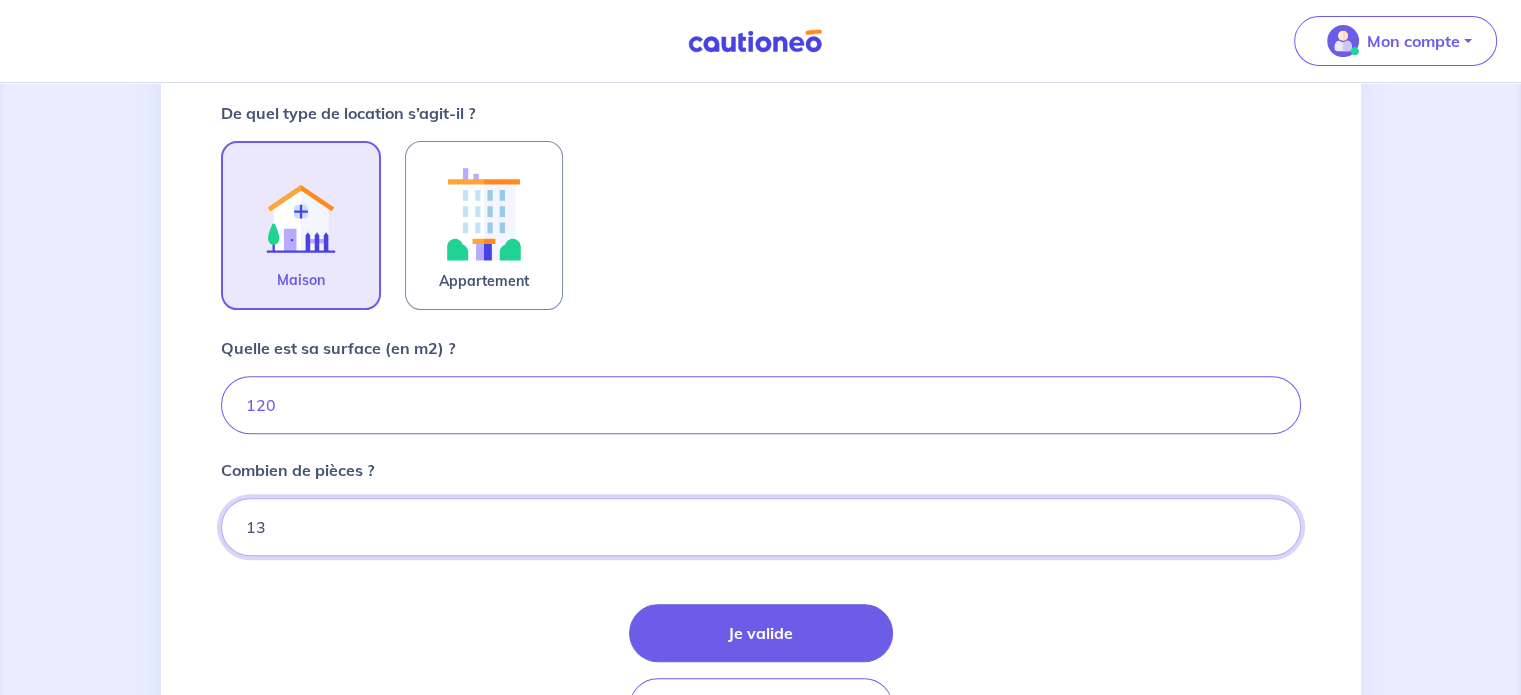click on "13" at bounding box center [761, 527] 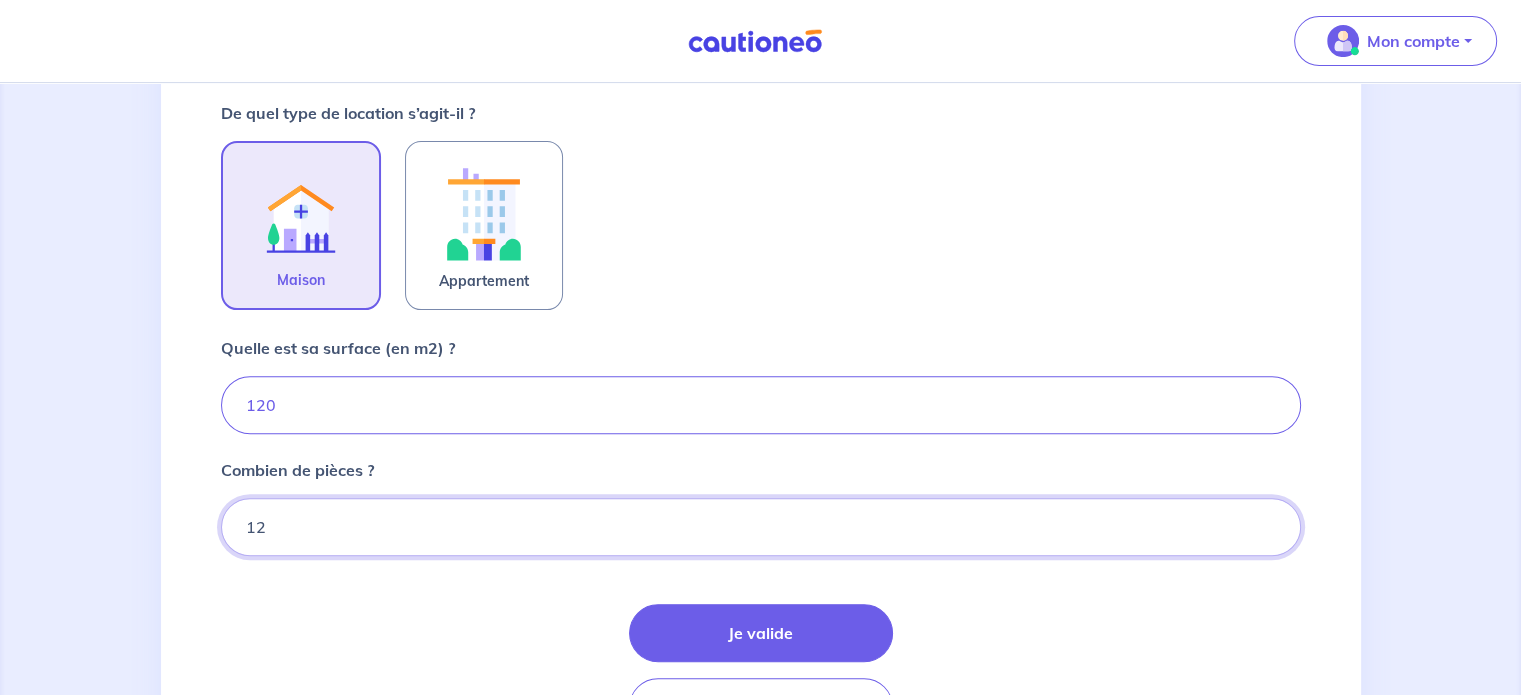 click on "12" at bounding box center [761, 527] 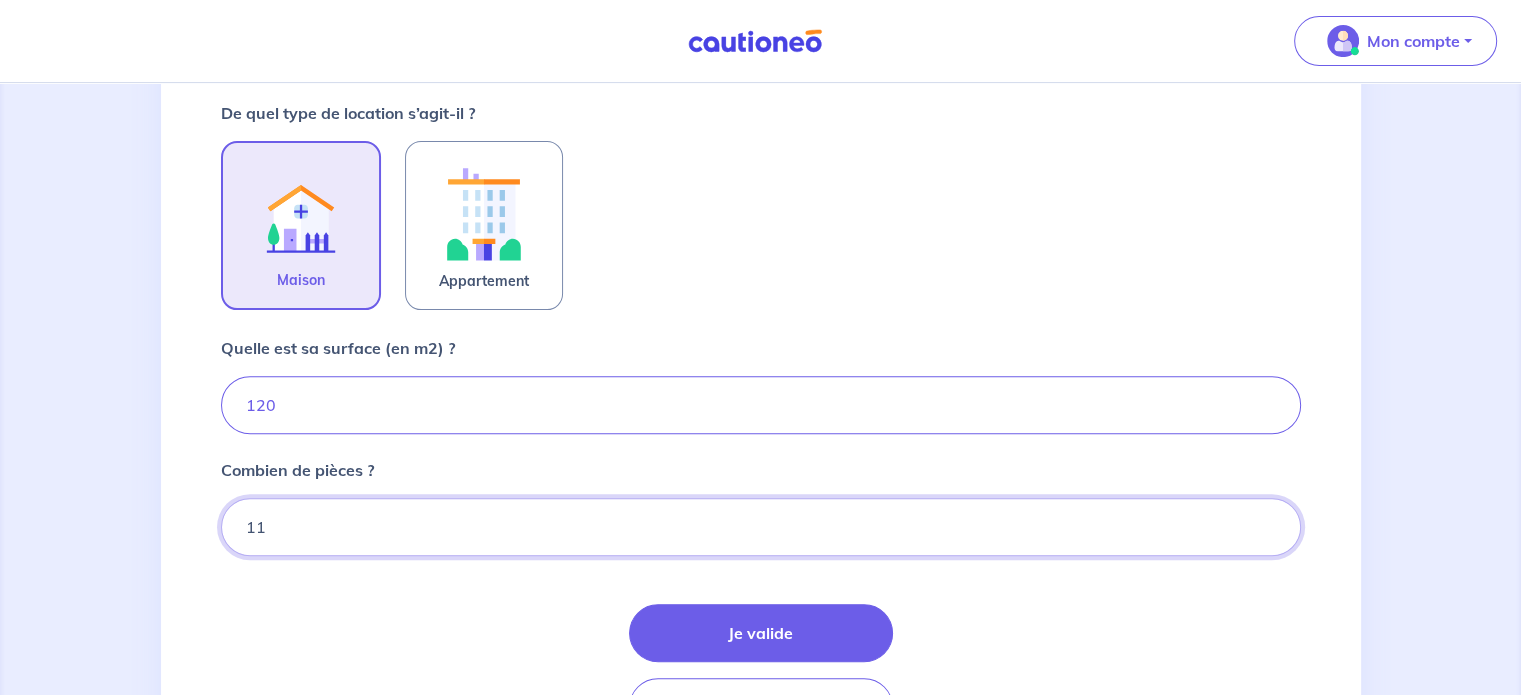 click on "11" at bounding box center [761, 527] 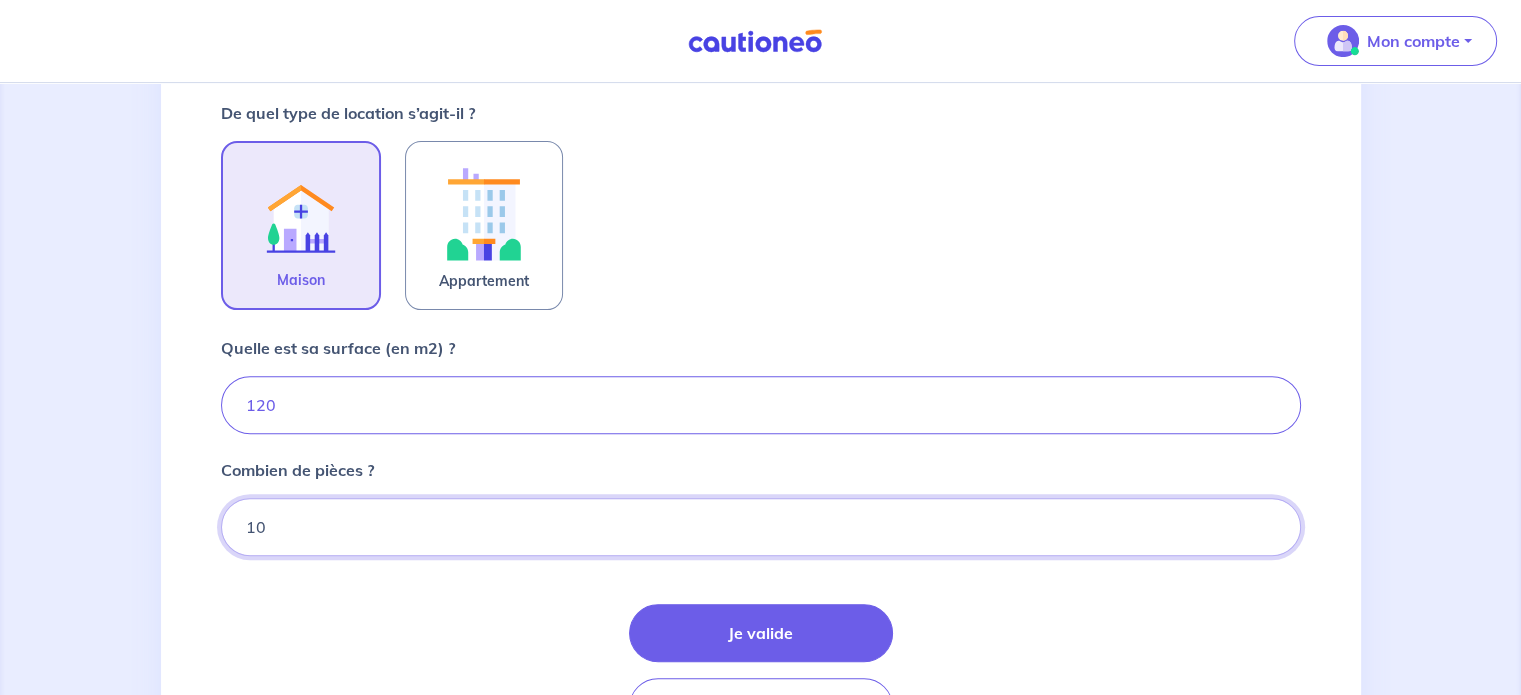 click on "10" at bounding box center (761, 527) 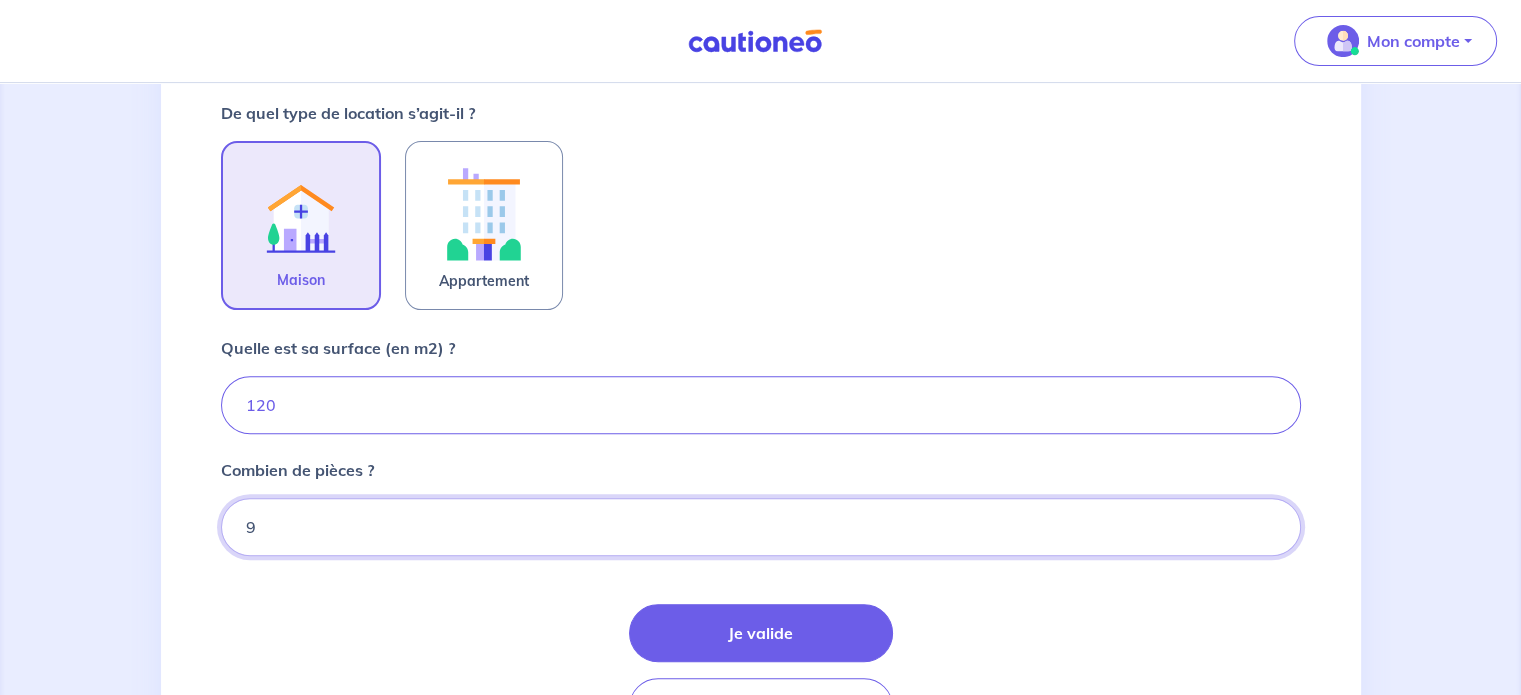 click on "9" at bounding box center [761, 527] 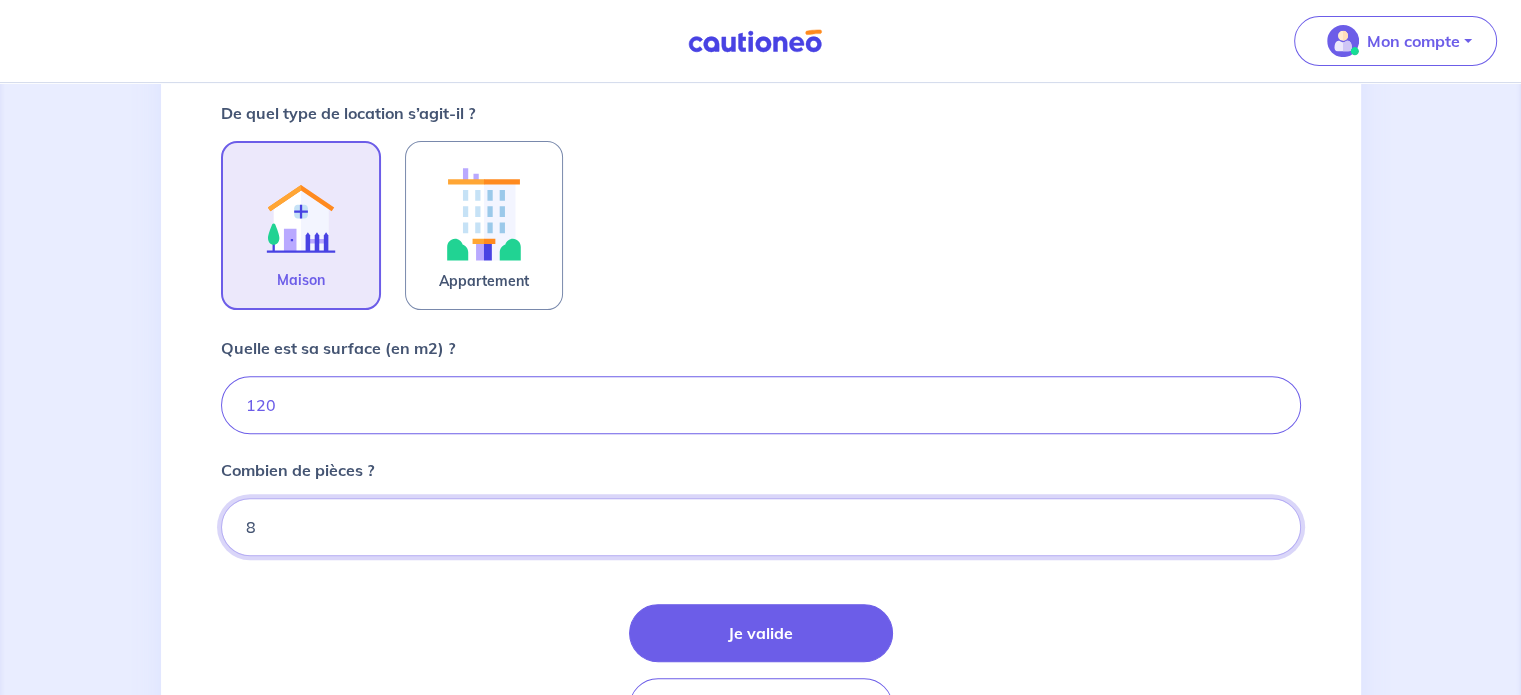 click on "8" at bounding box center (761, 527) 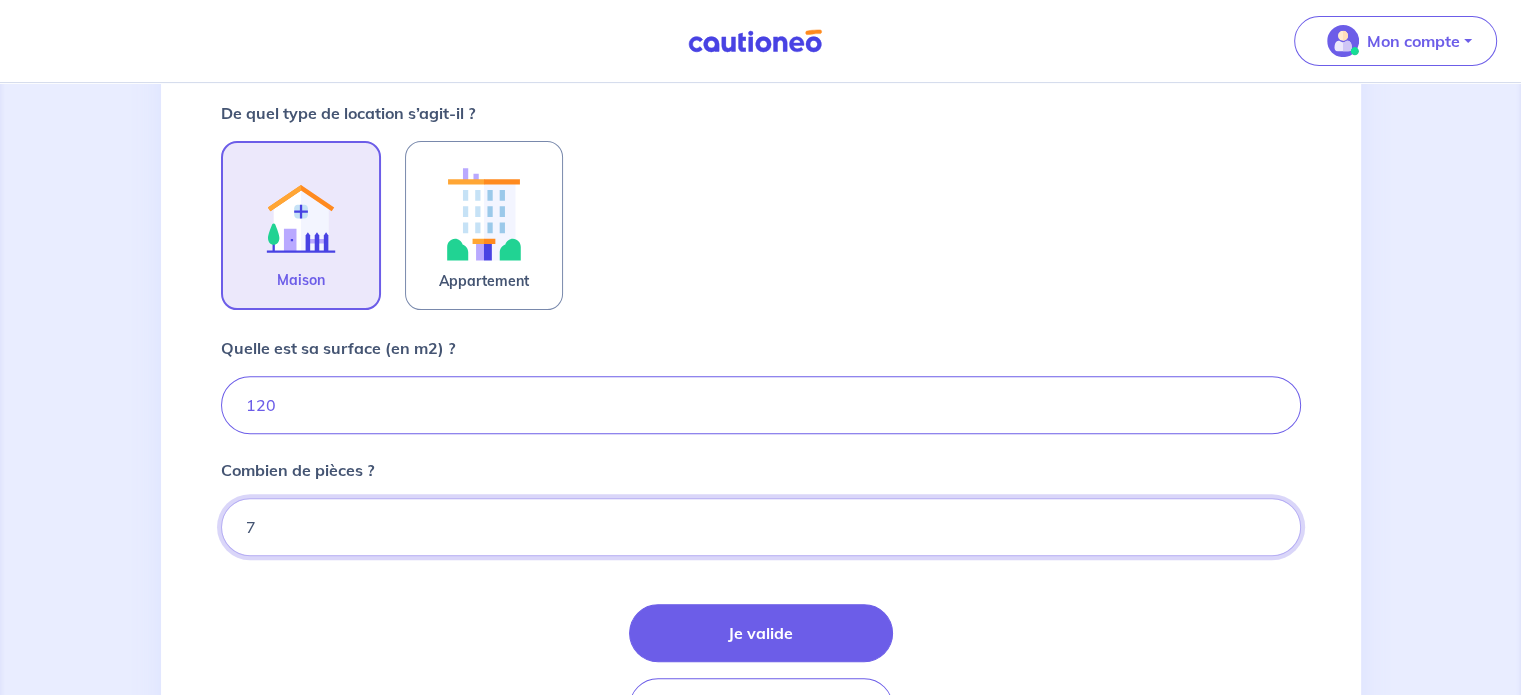 click on "7" at bounding box center (761, 527) 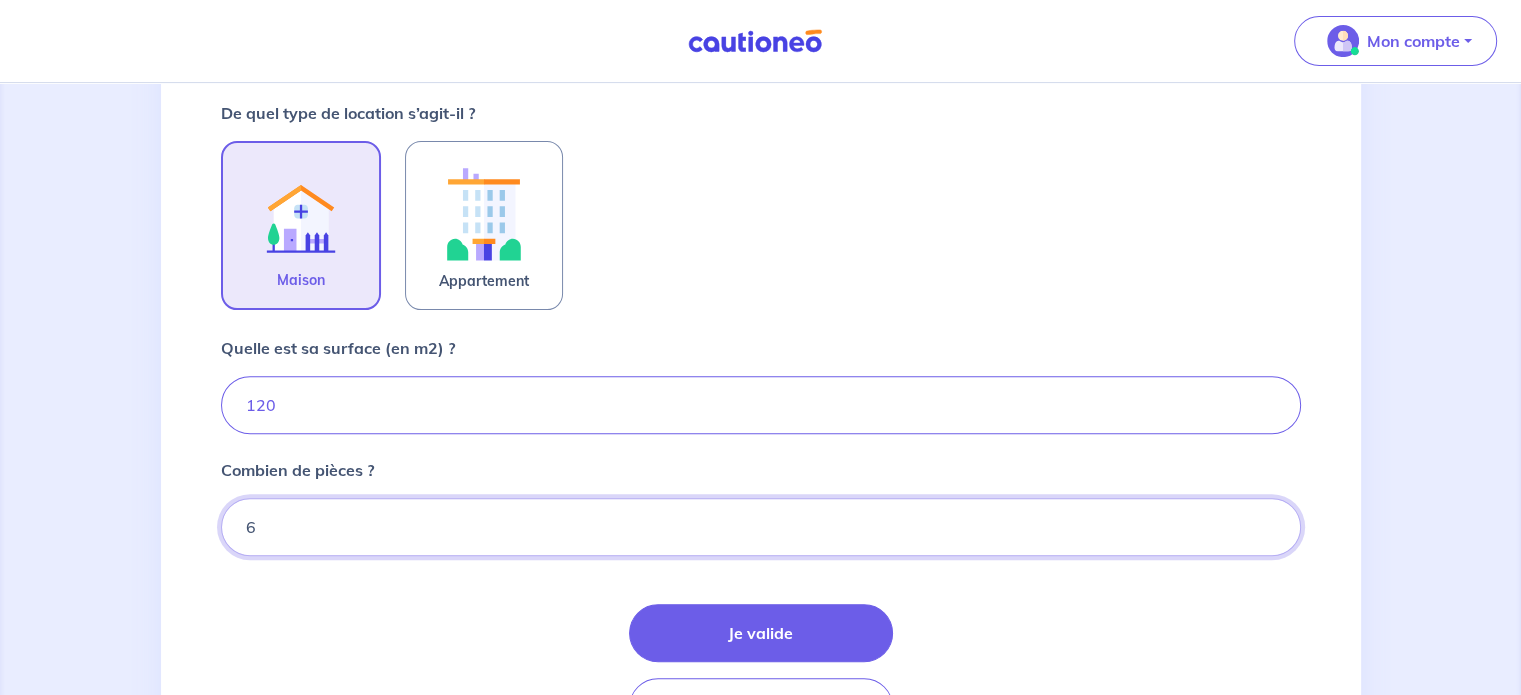 click on "6" at bounding box center (761, 527) 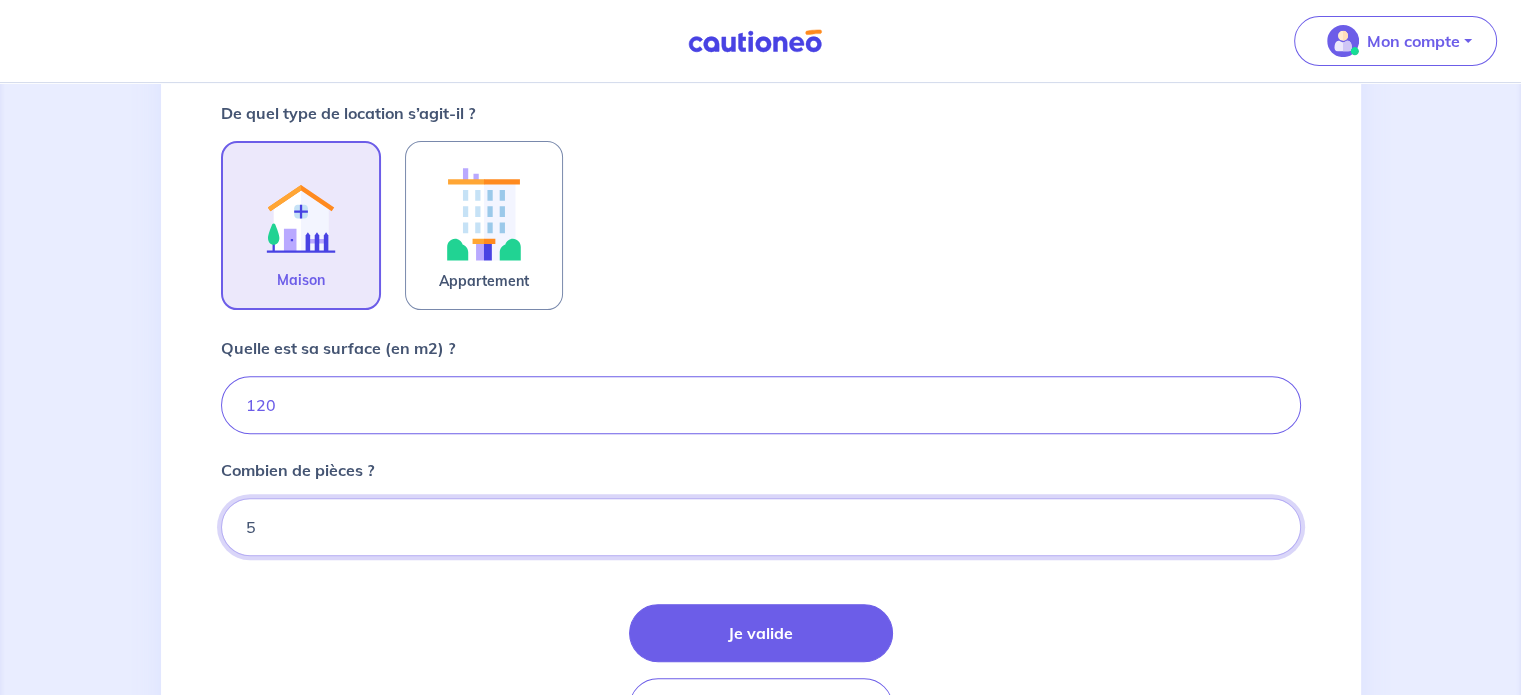 click on "5" at bounding box center (761, 527) 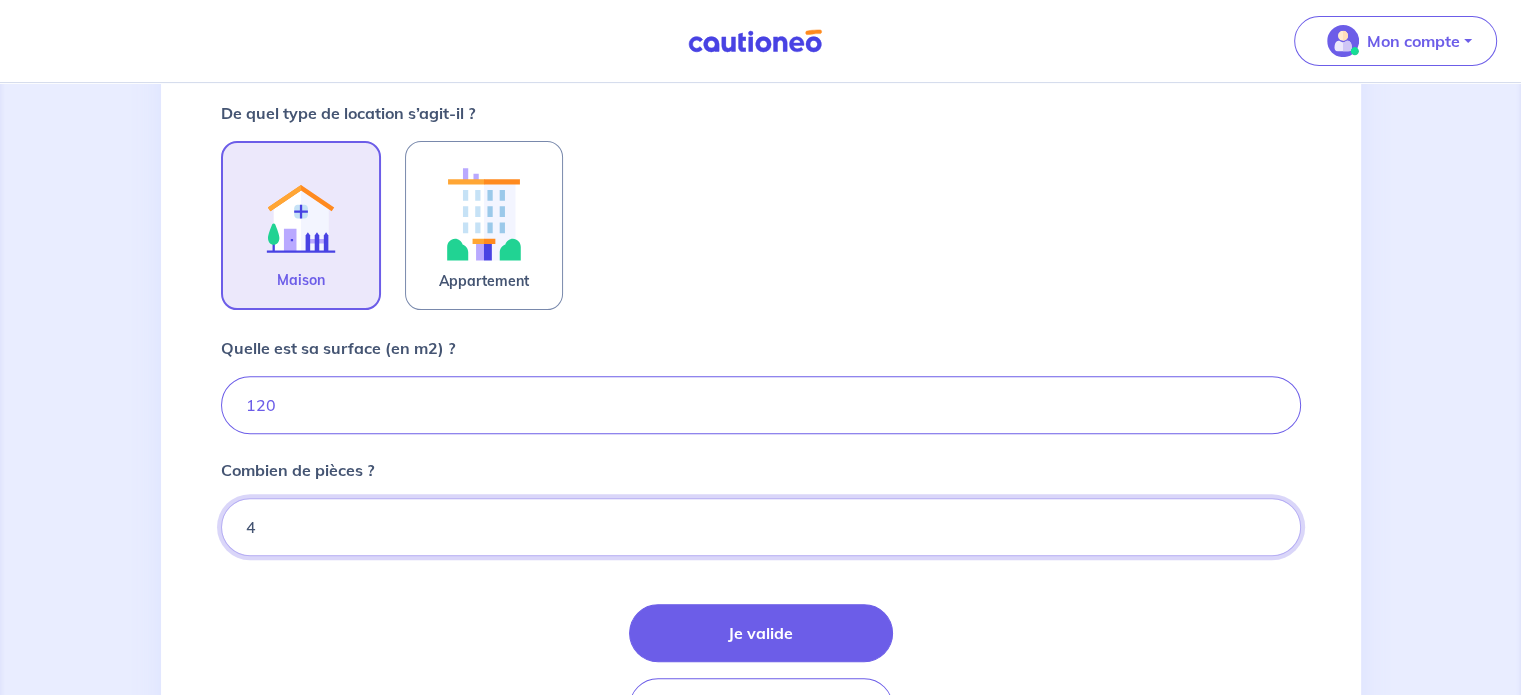 click on "4" at bounding box center (761, 527) 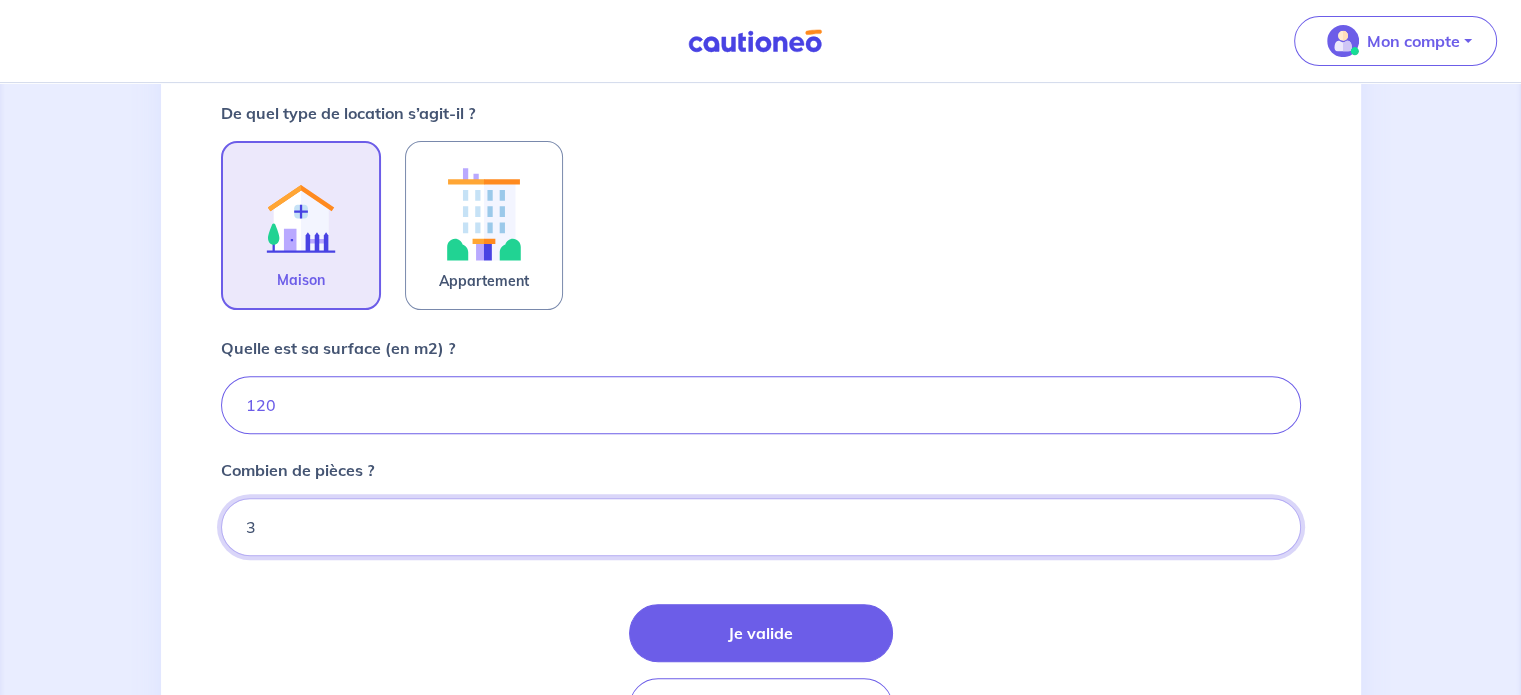 click on "3" at bounding box center (761, 527) 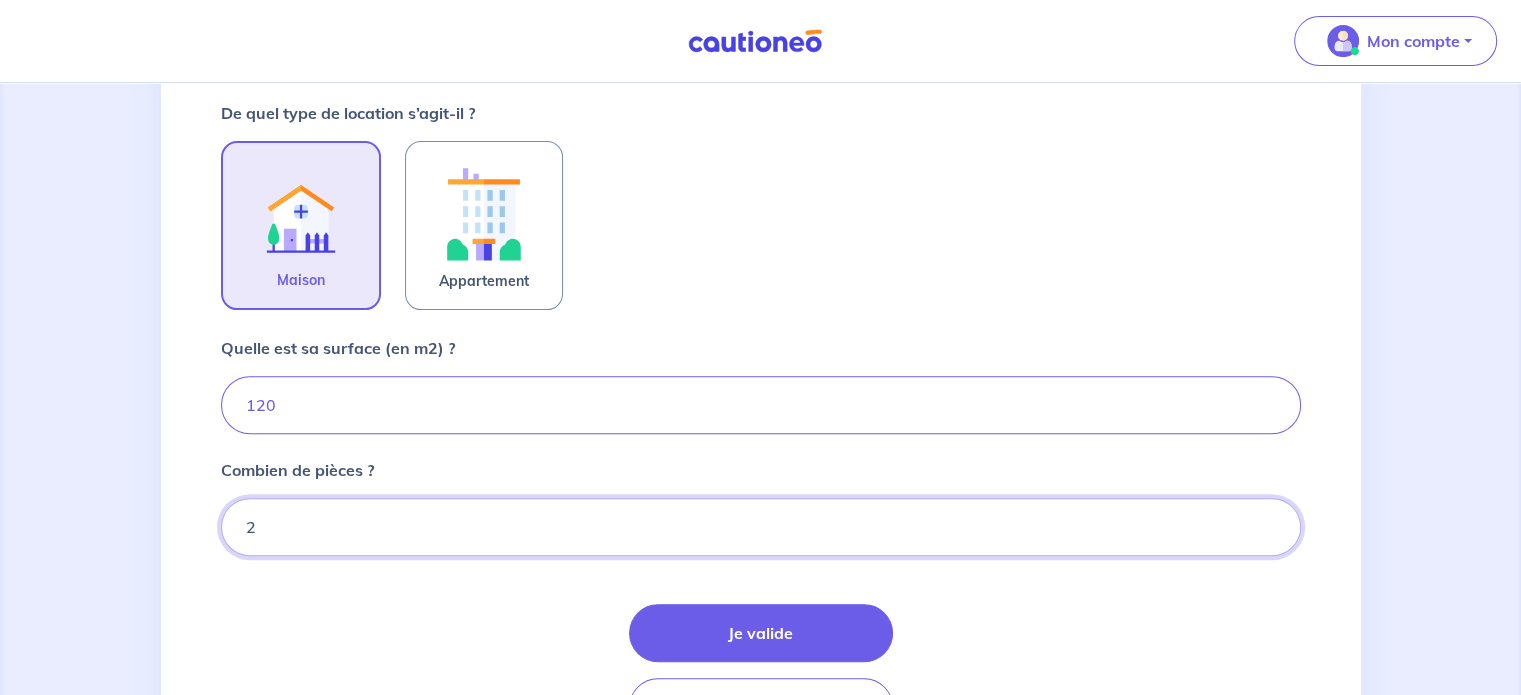 click on "2" at bounding box center (761, 527) 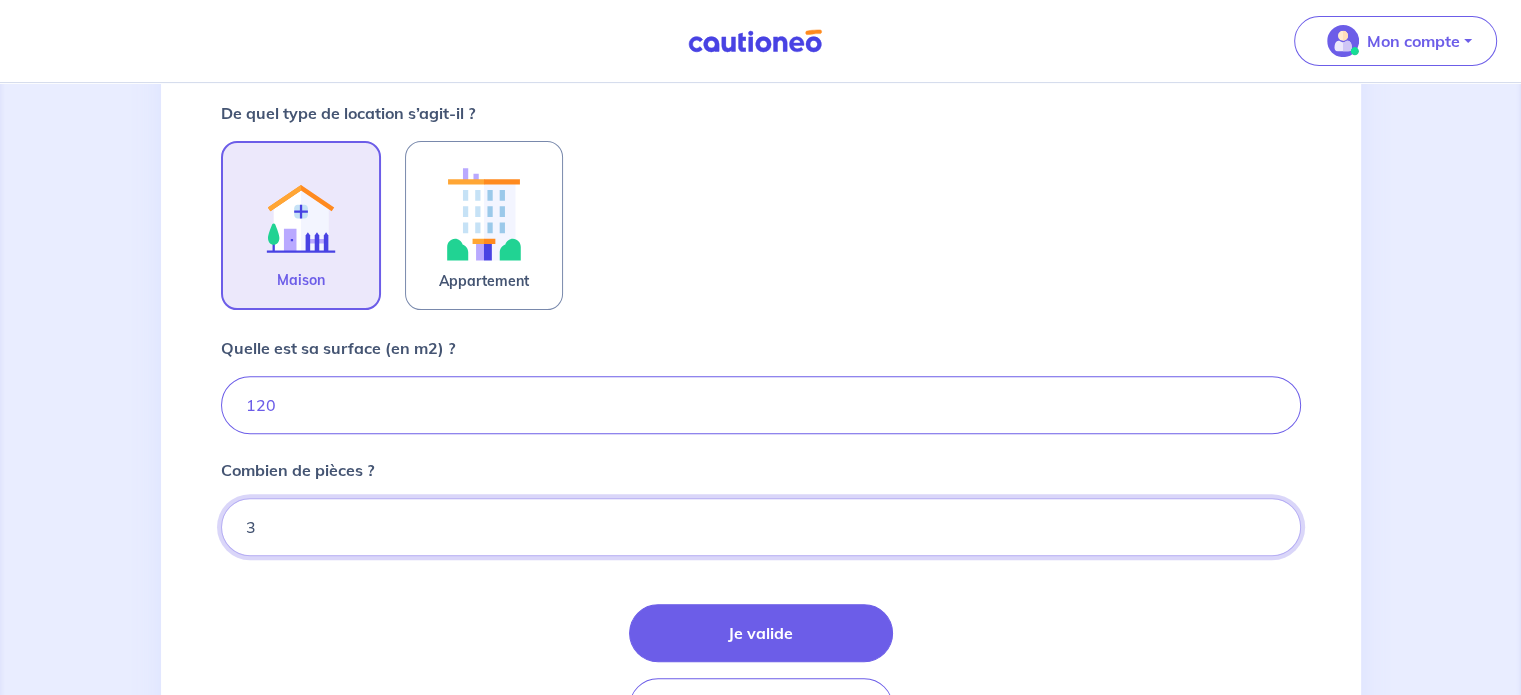 click on "3" at bounding box center [761, 527] 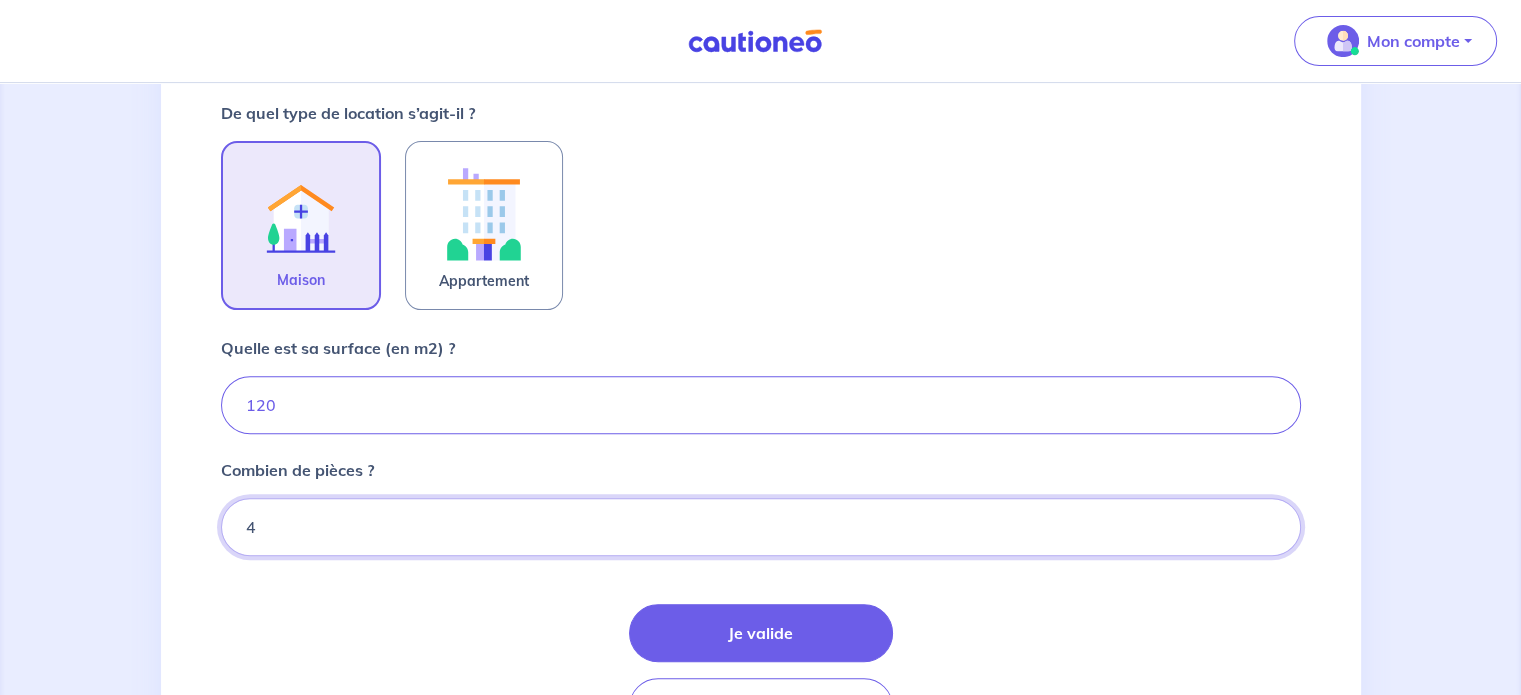 click on "4" at bounding box center (761, 527) 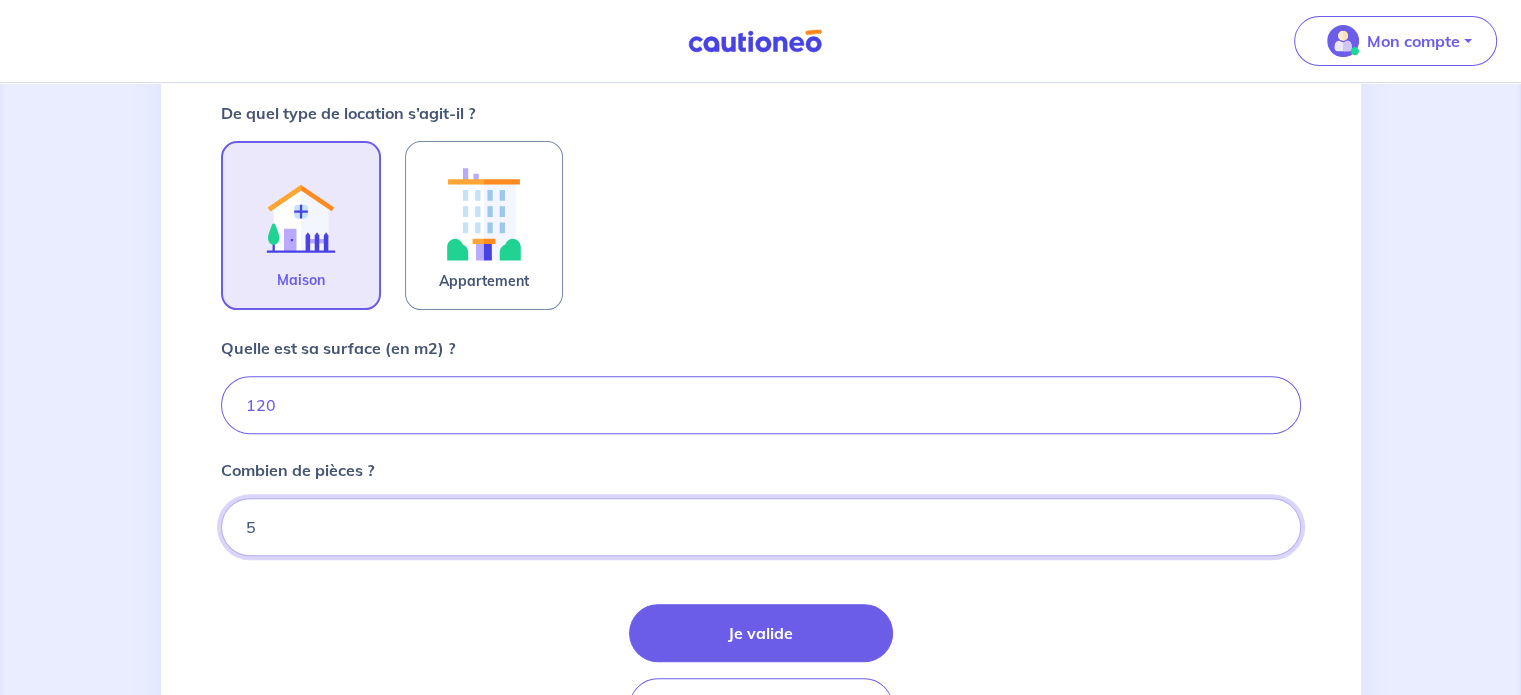type on "5" 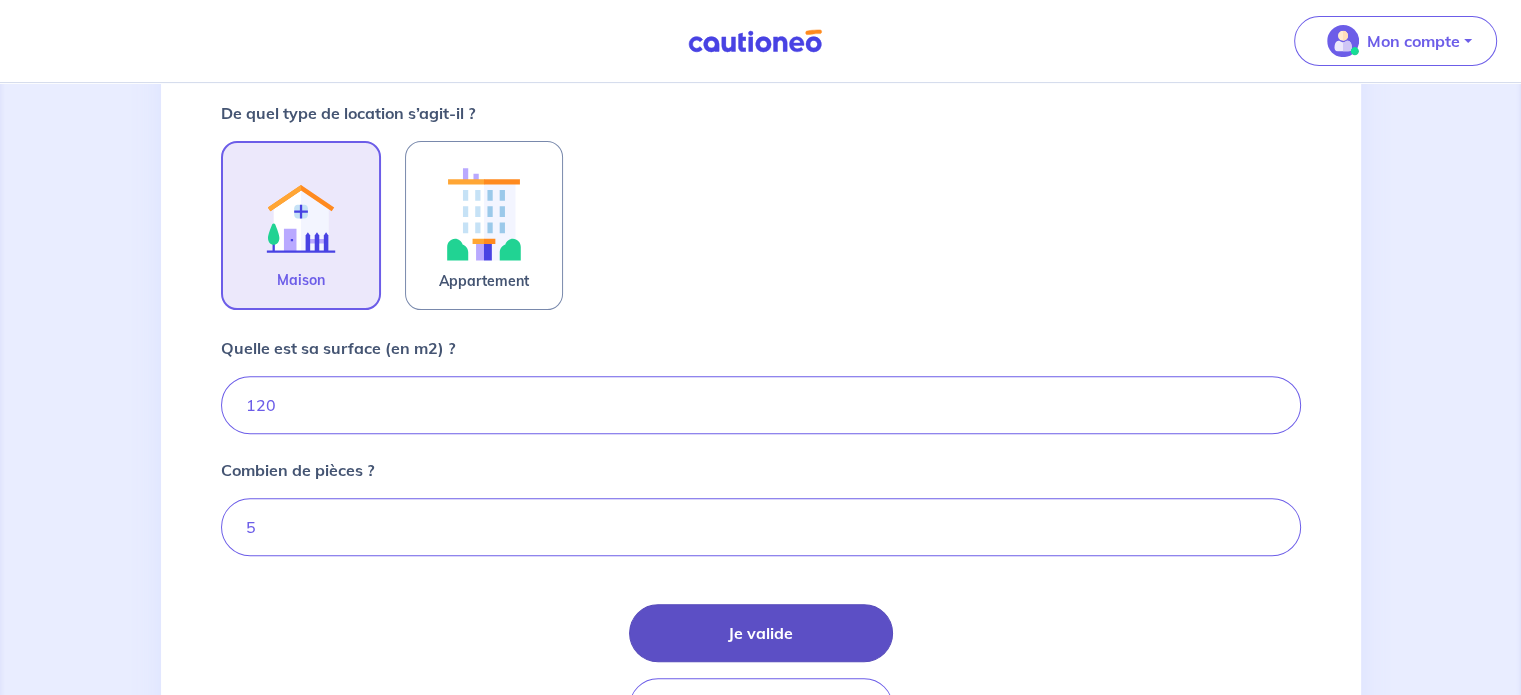 click on "Je valide" at bounding box center (761, 633) 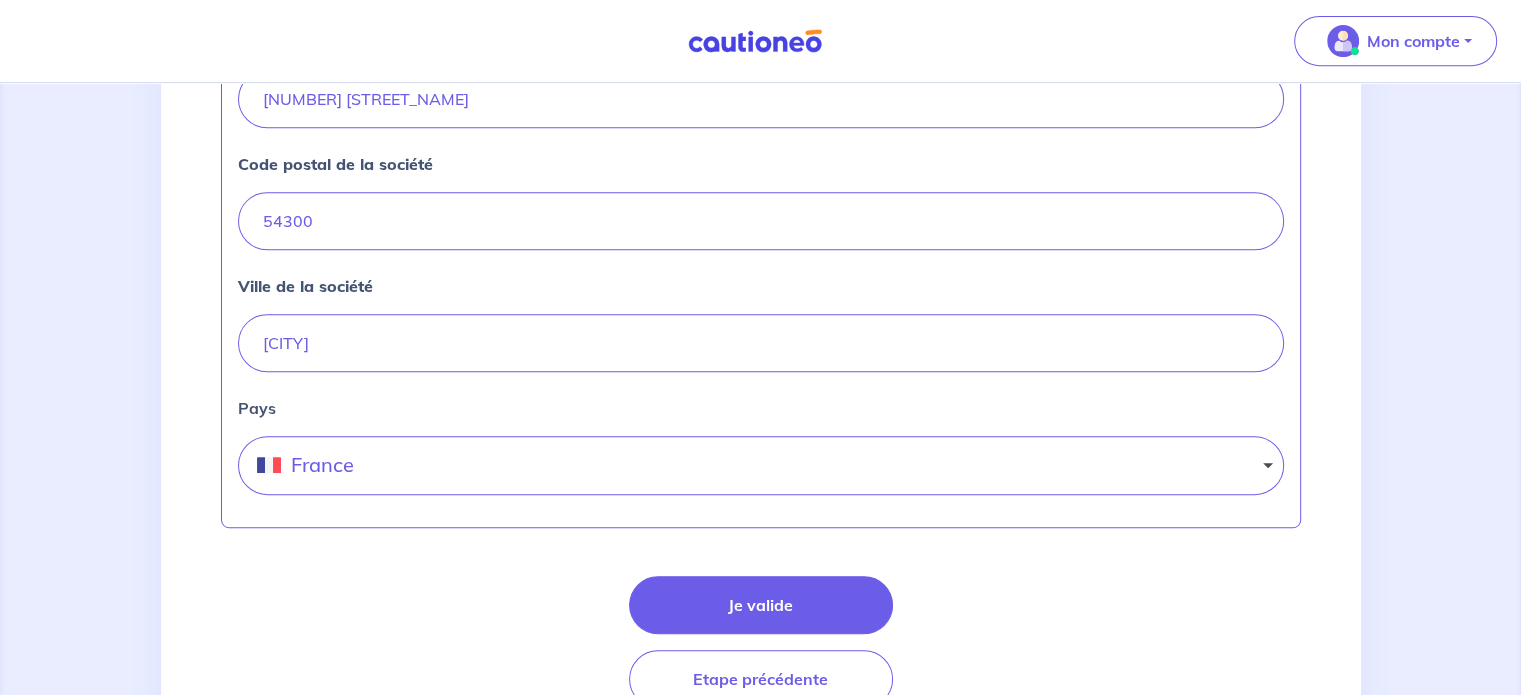 scroll, scrollTop: 996, scrollLeft: 0, axis: vertical 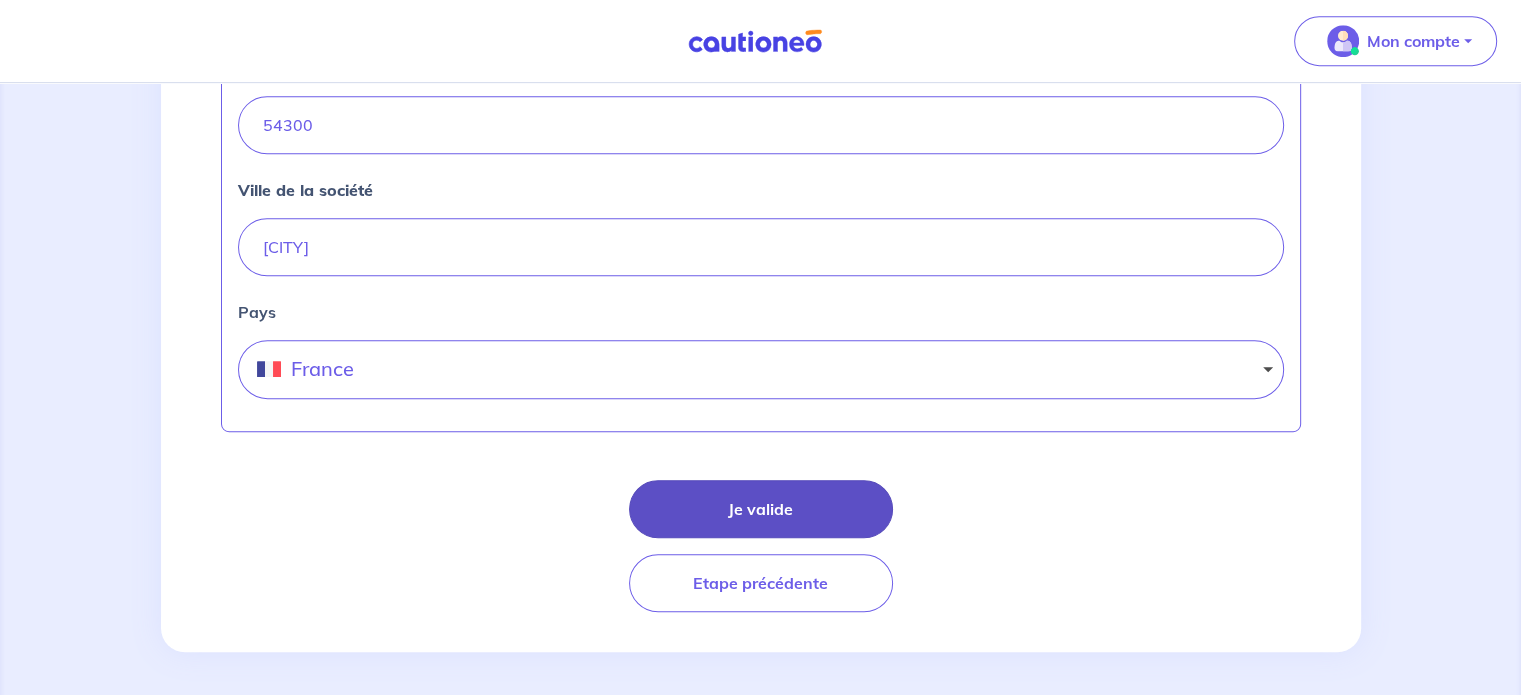 click on "Je valide" at bounding box center [761, 509] 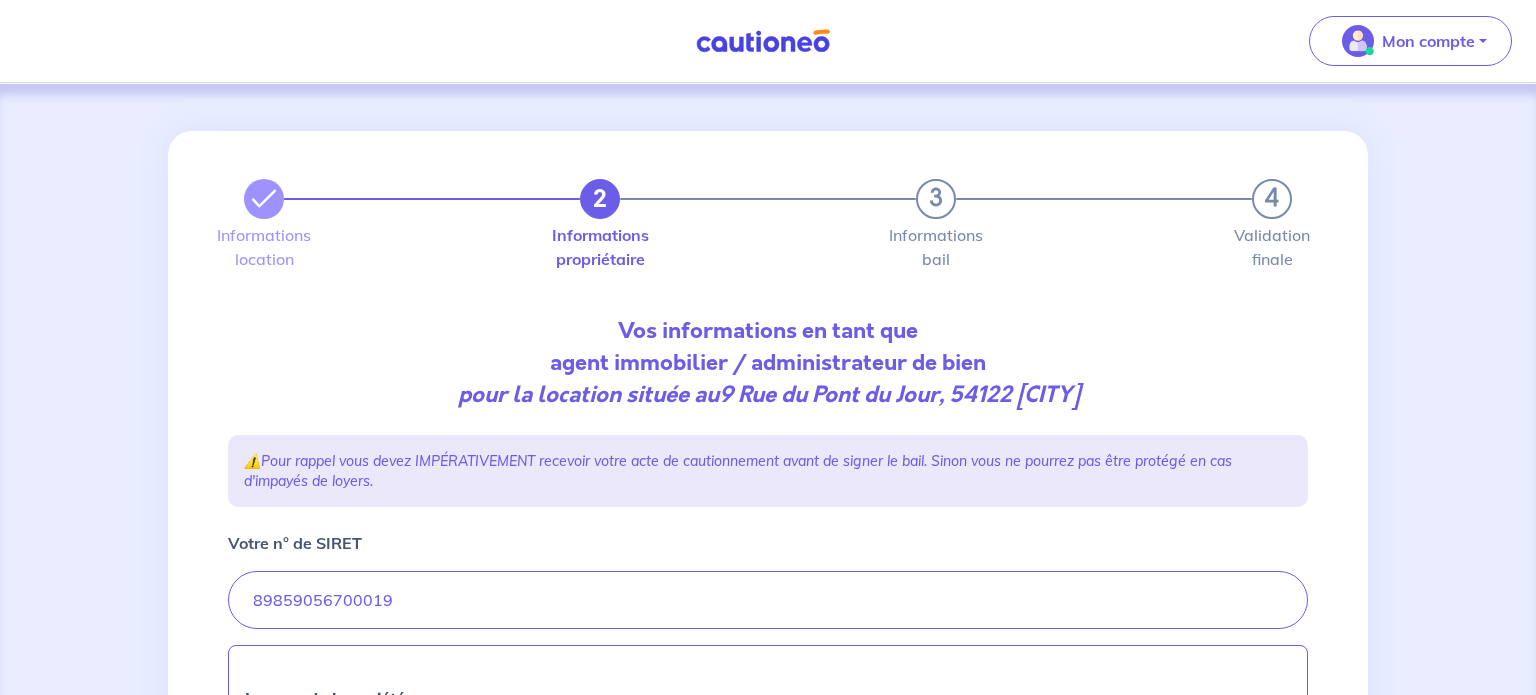 select on "FR" 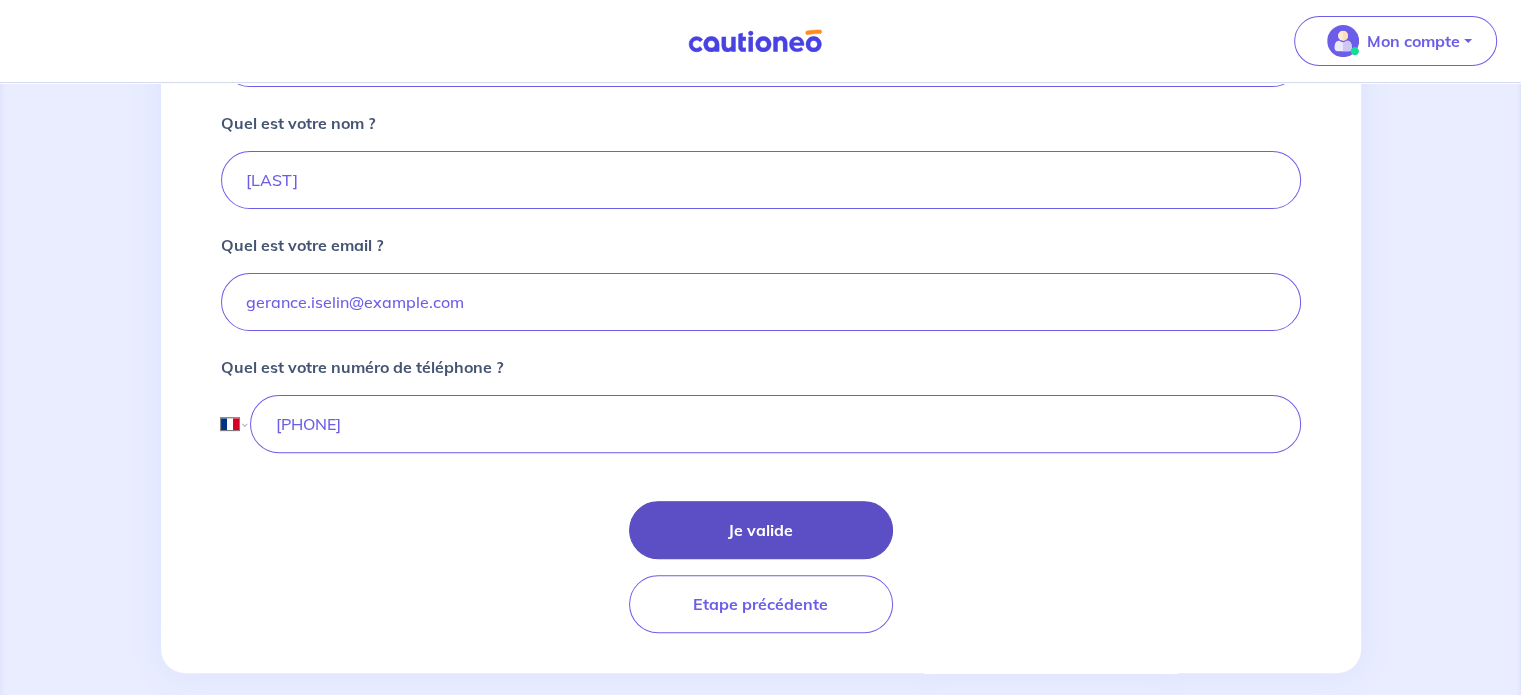 scroll, scrollTop: 564, scrollLeft: 0, axis: vertical 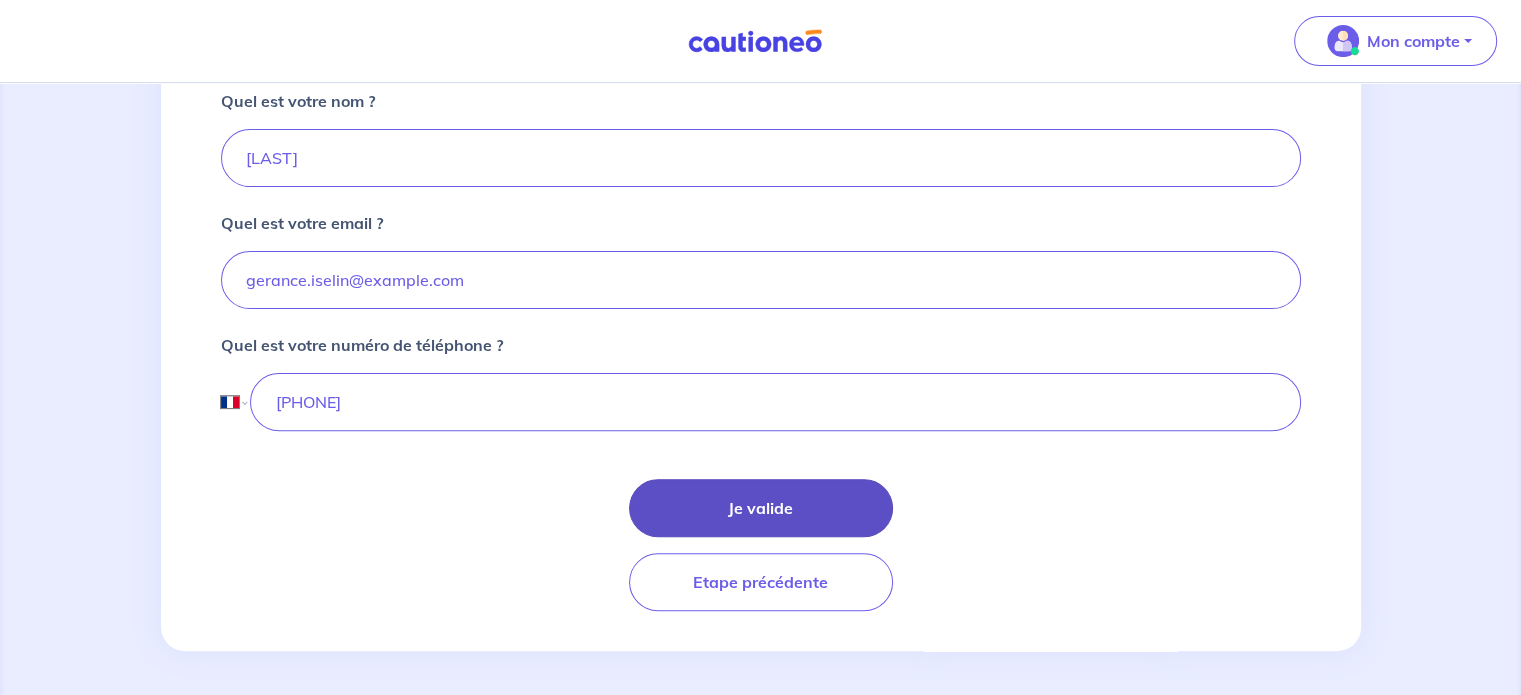 click on "Je valide" at bounding box center [761, 508] 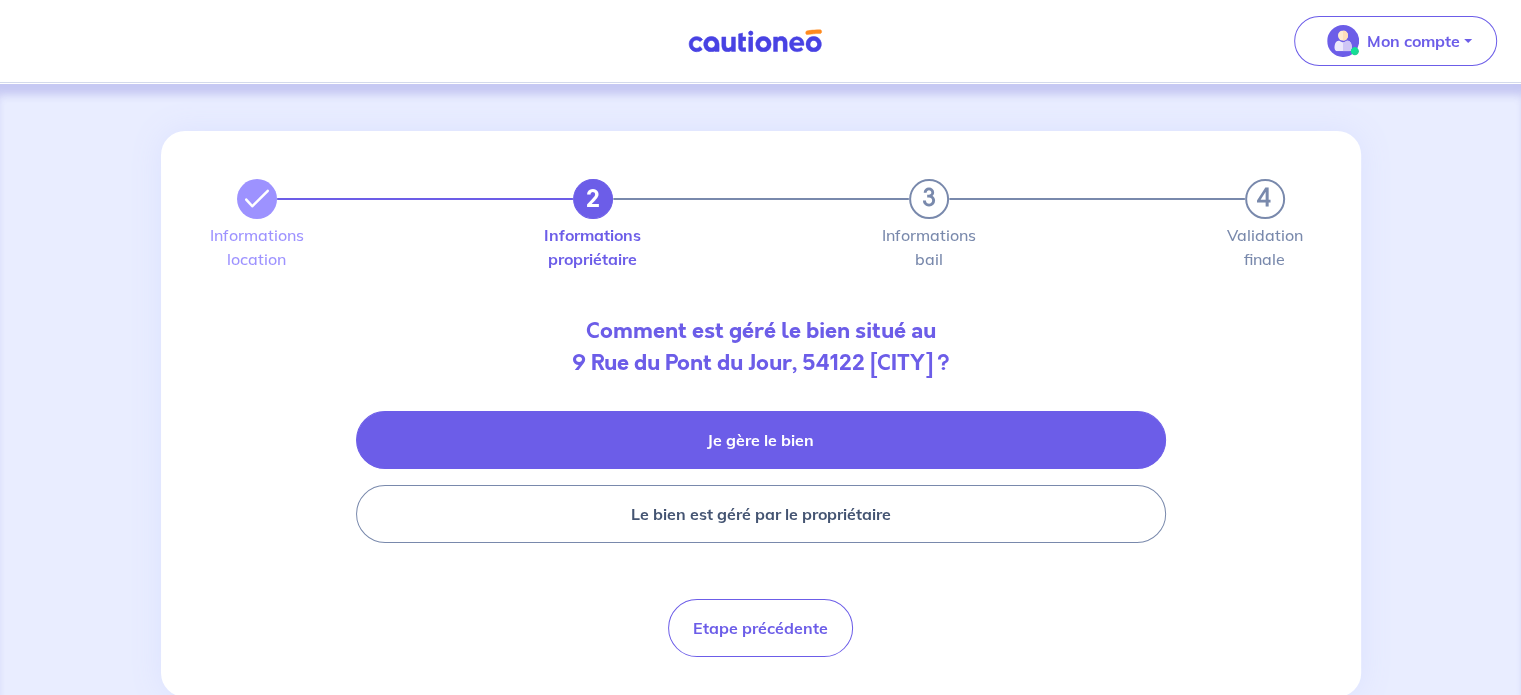 scroll, scrollTop: 48, scrollLeft: 0, axis: vertical 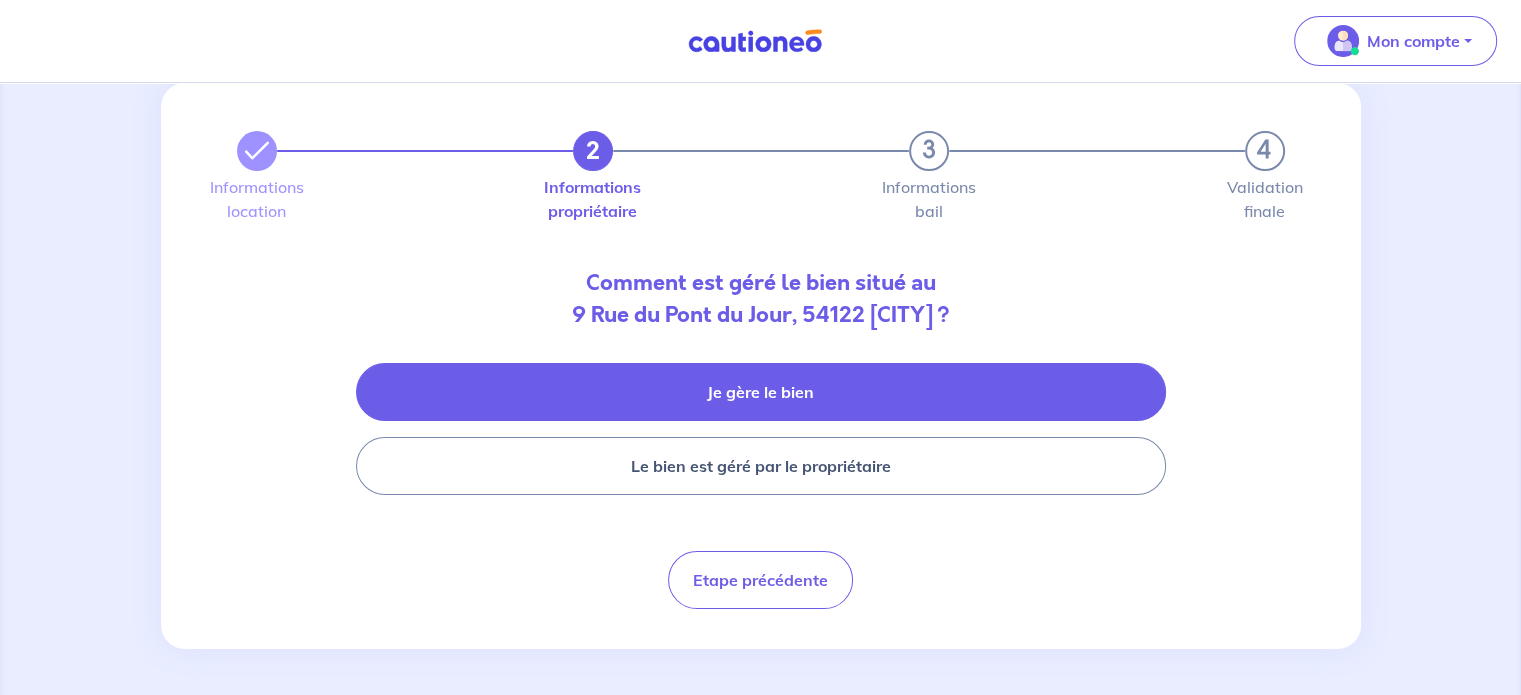 click on "Je gère le bien" at bounding box center (761, 392) 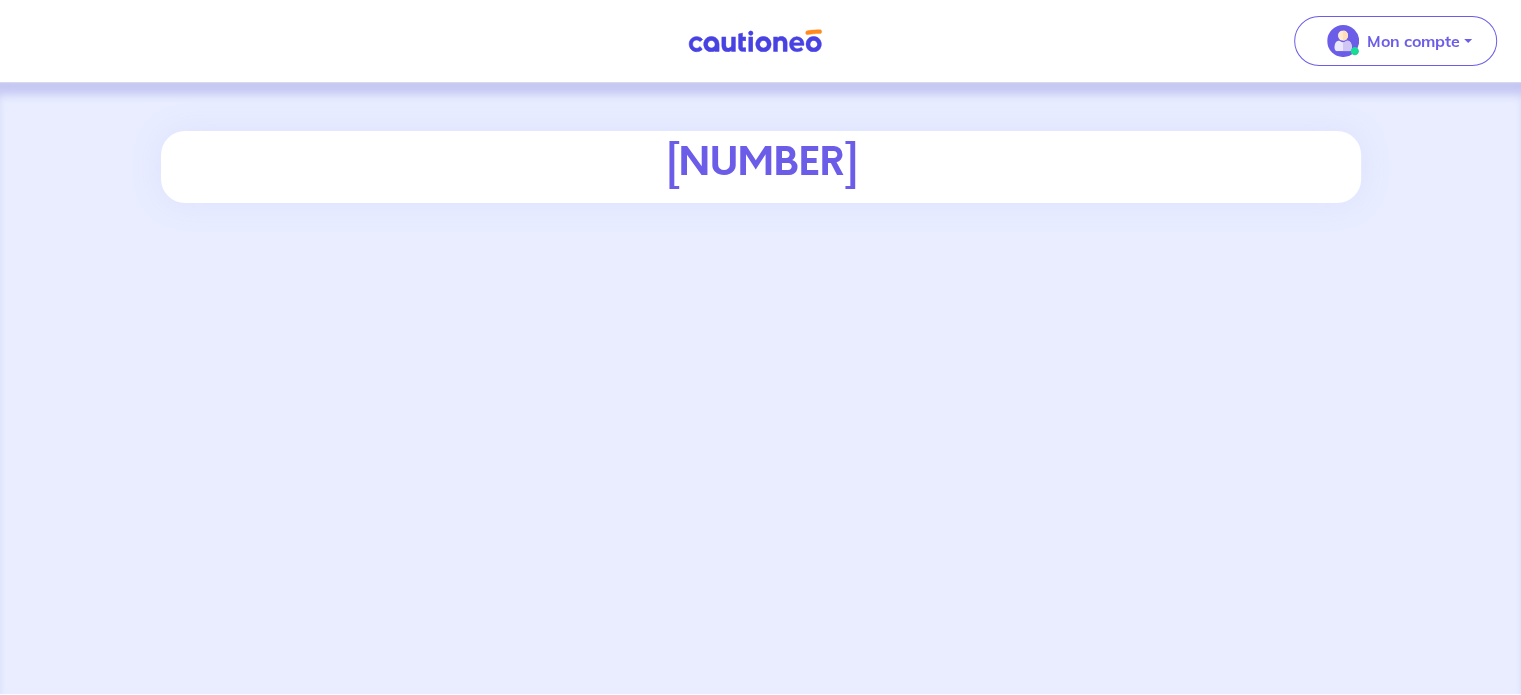 scroll, scrollTop: 0, scrollLeft: 0, axis: both 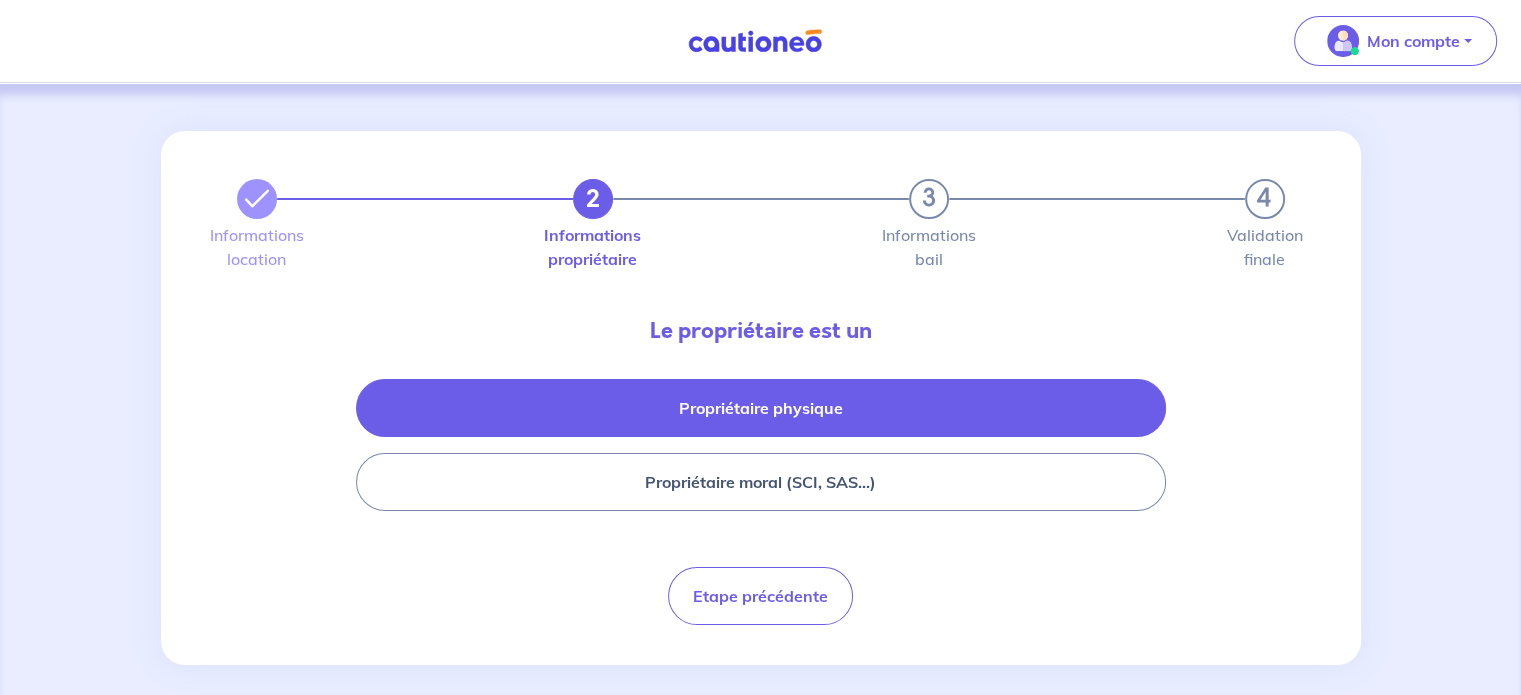 click on "Propriétaire physique" at bounding box center (761, 408) 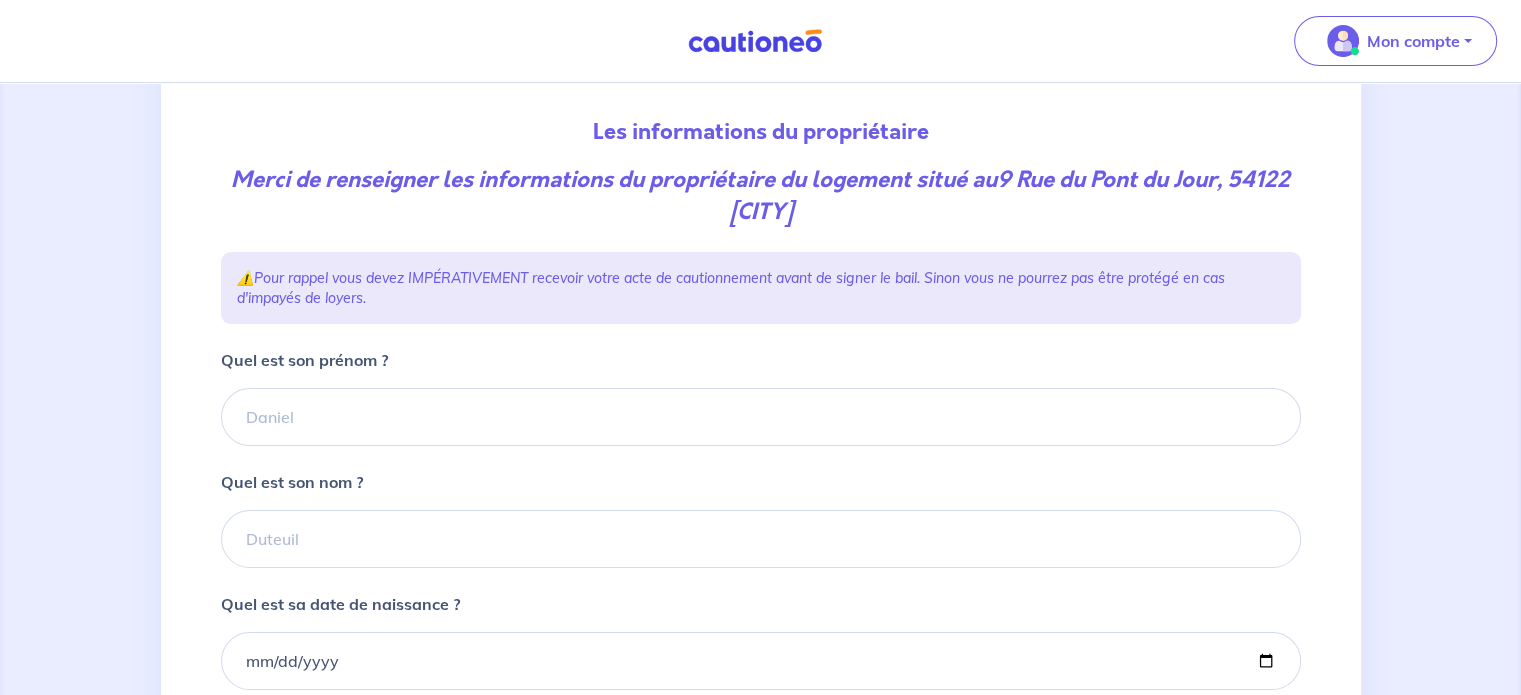 scroll, scrollTop: 200, scrollLeft: 0, axis: vertical 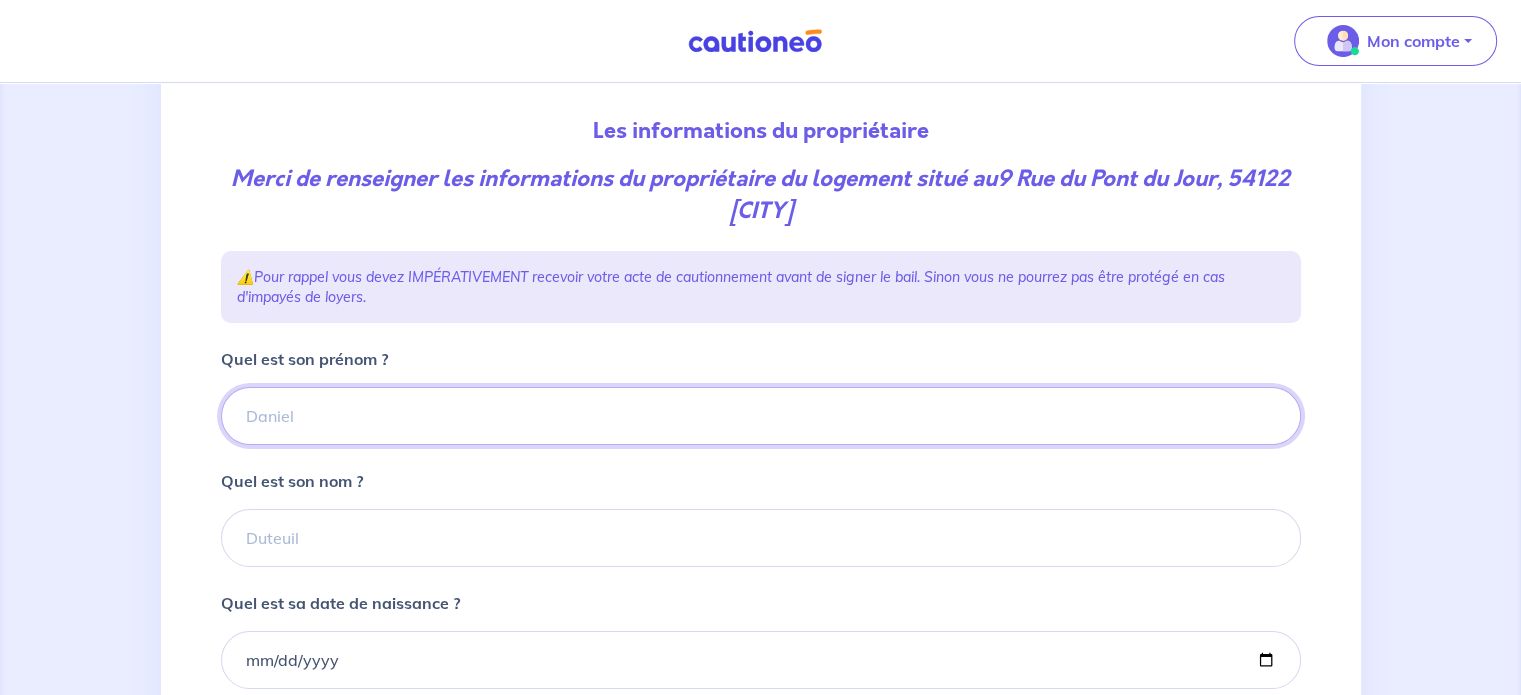 click on "Quel est son prénom ?" at bounding box center [761, 416] 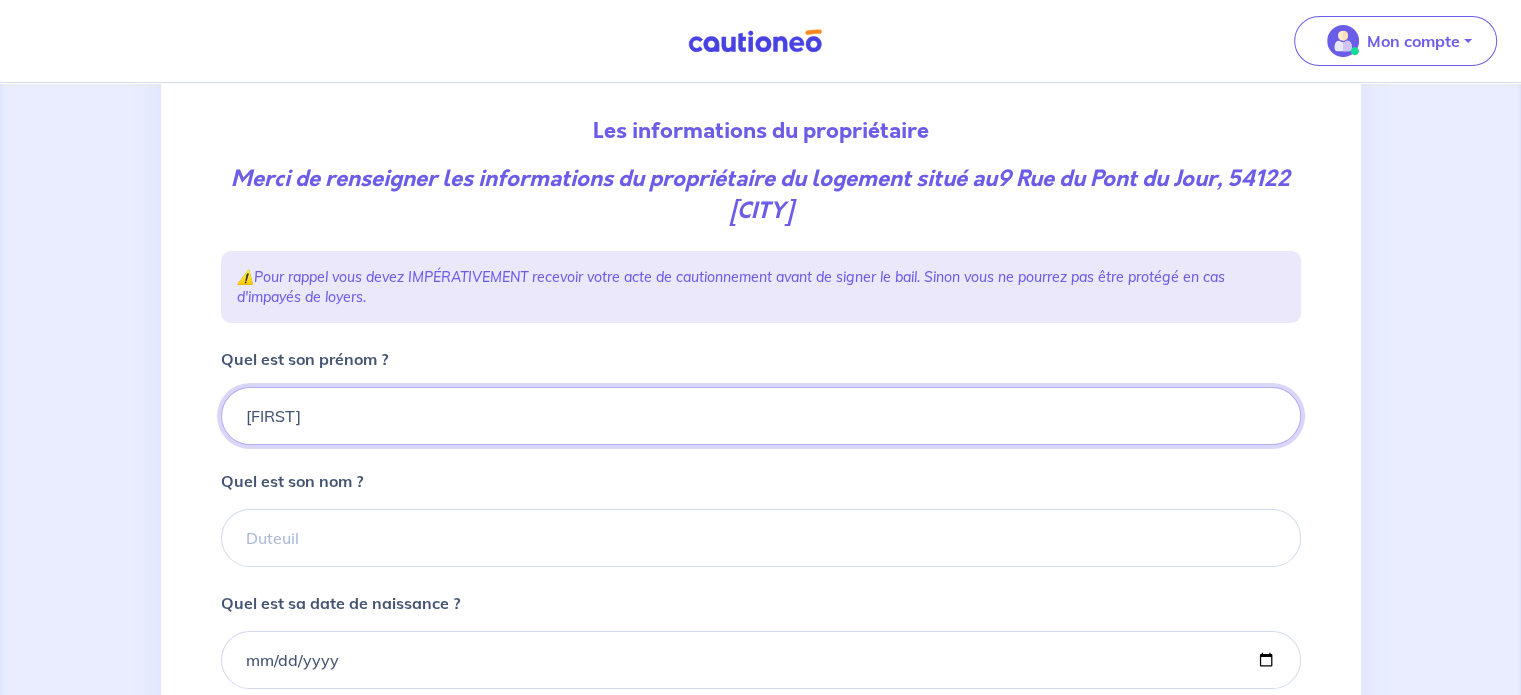 type on "[FIRST]" 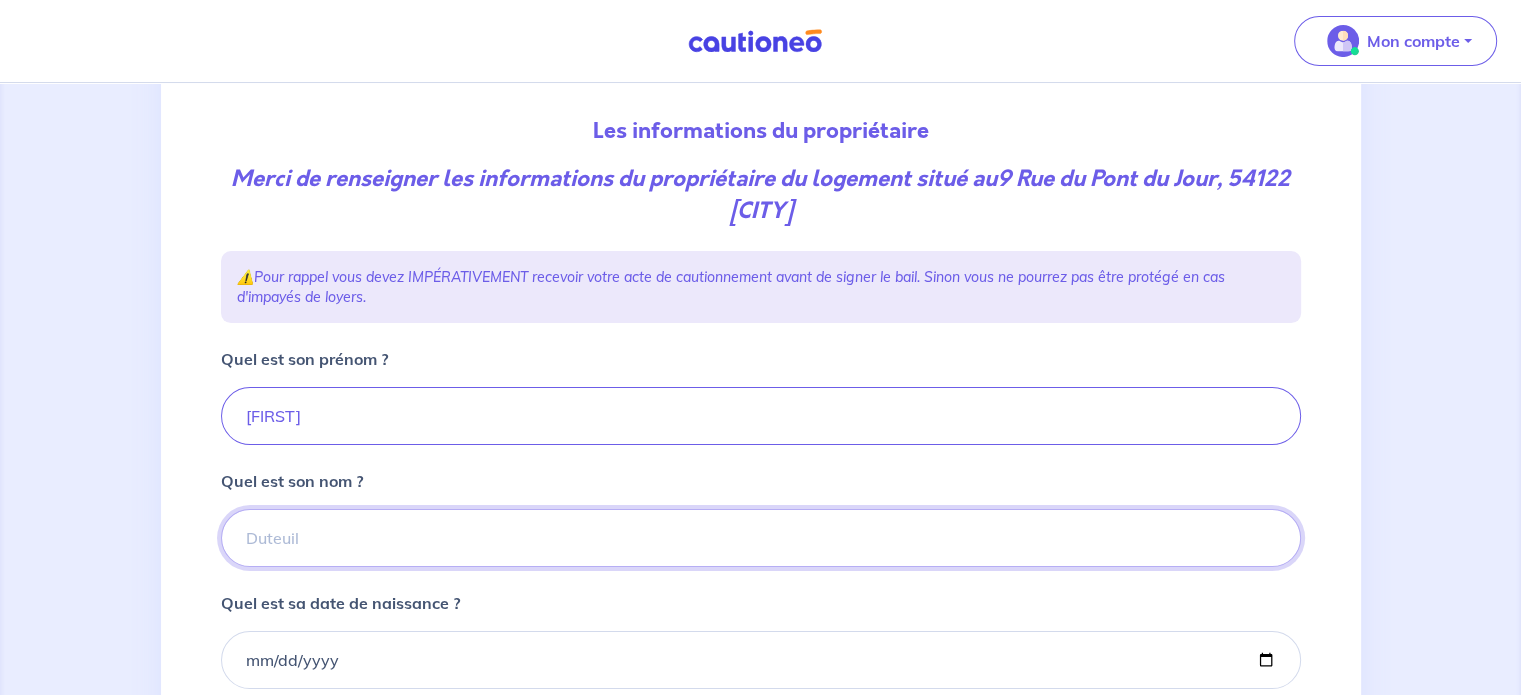 click on "Quel est son nom ?" at bounding box center (761, 538) 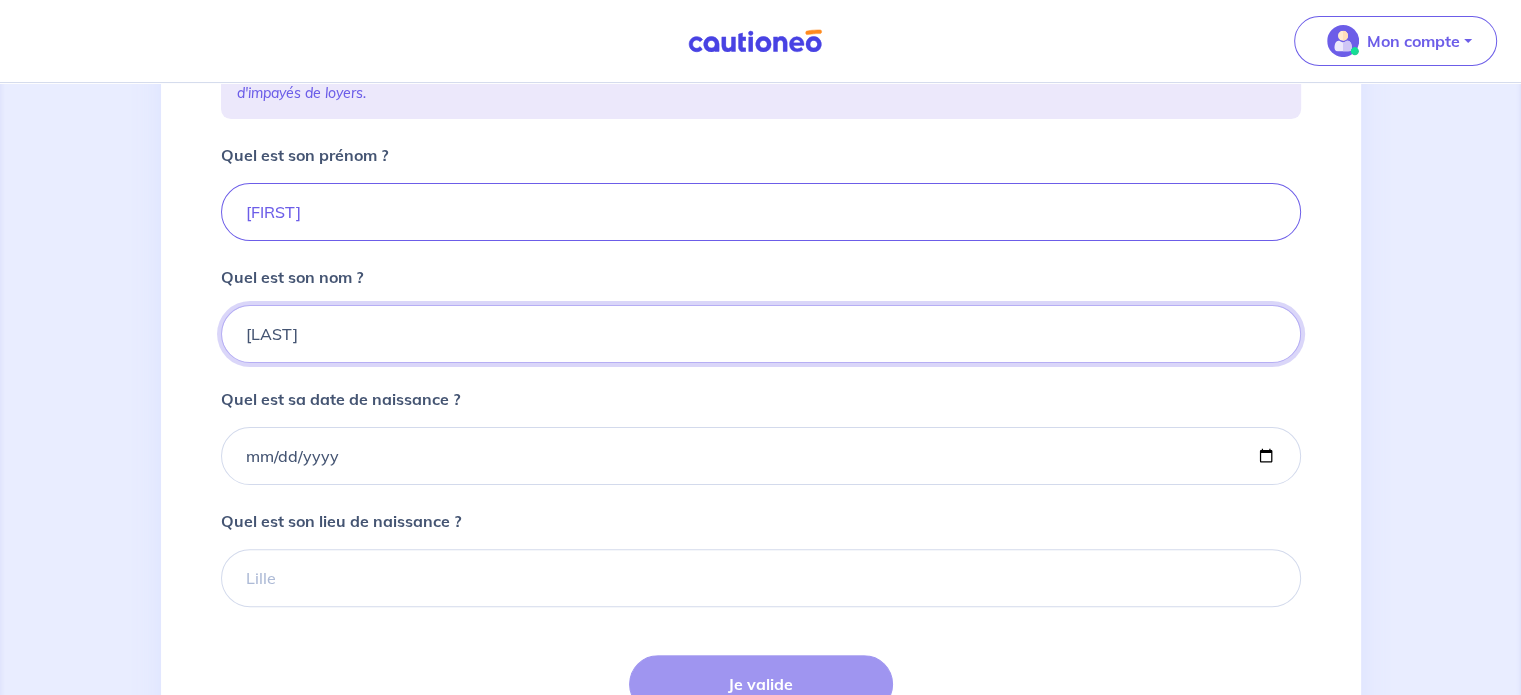 scroll, scrollTop: 500, scrollLeft: 0, axis: vertical 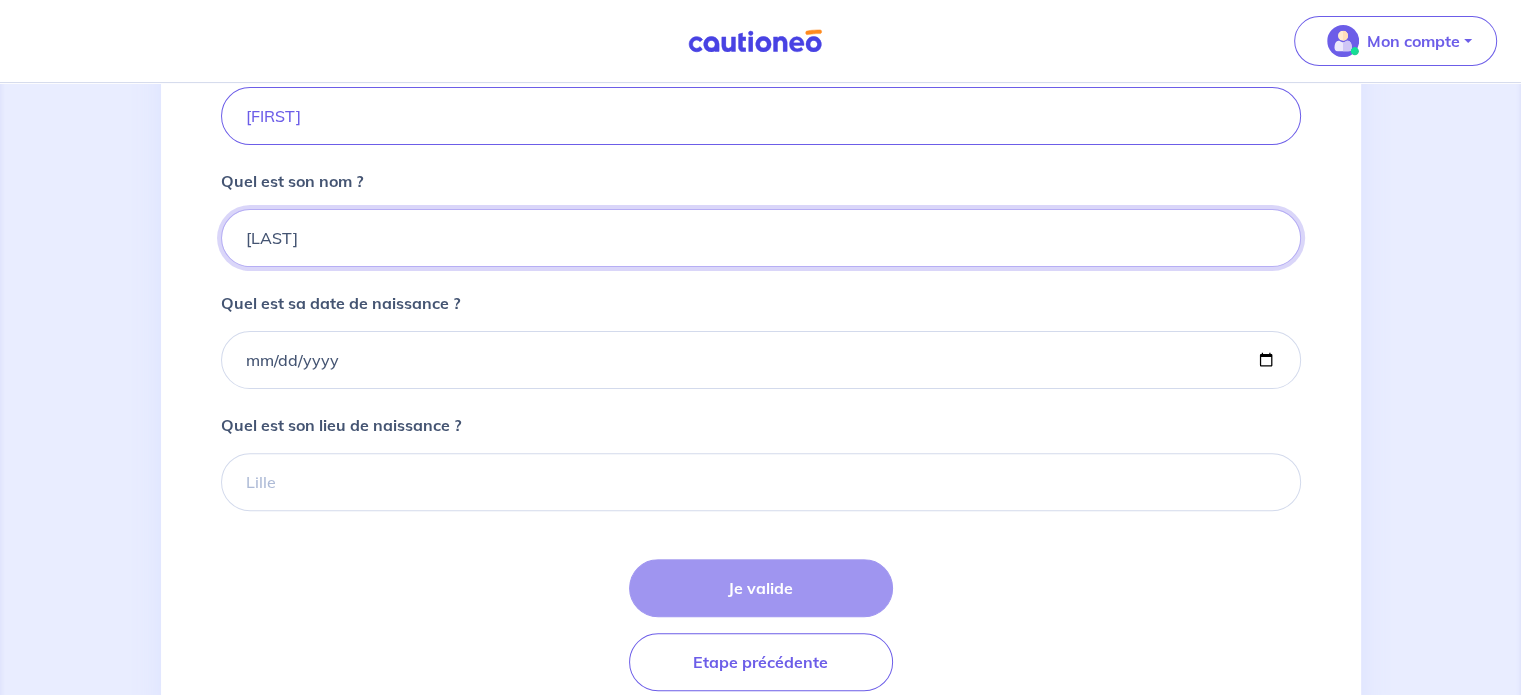 type on "[LAST]" 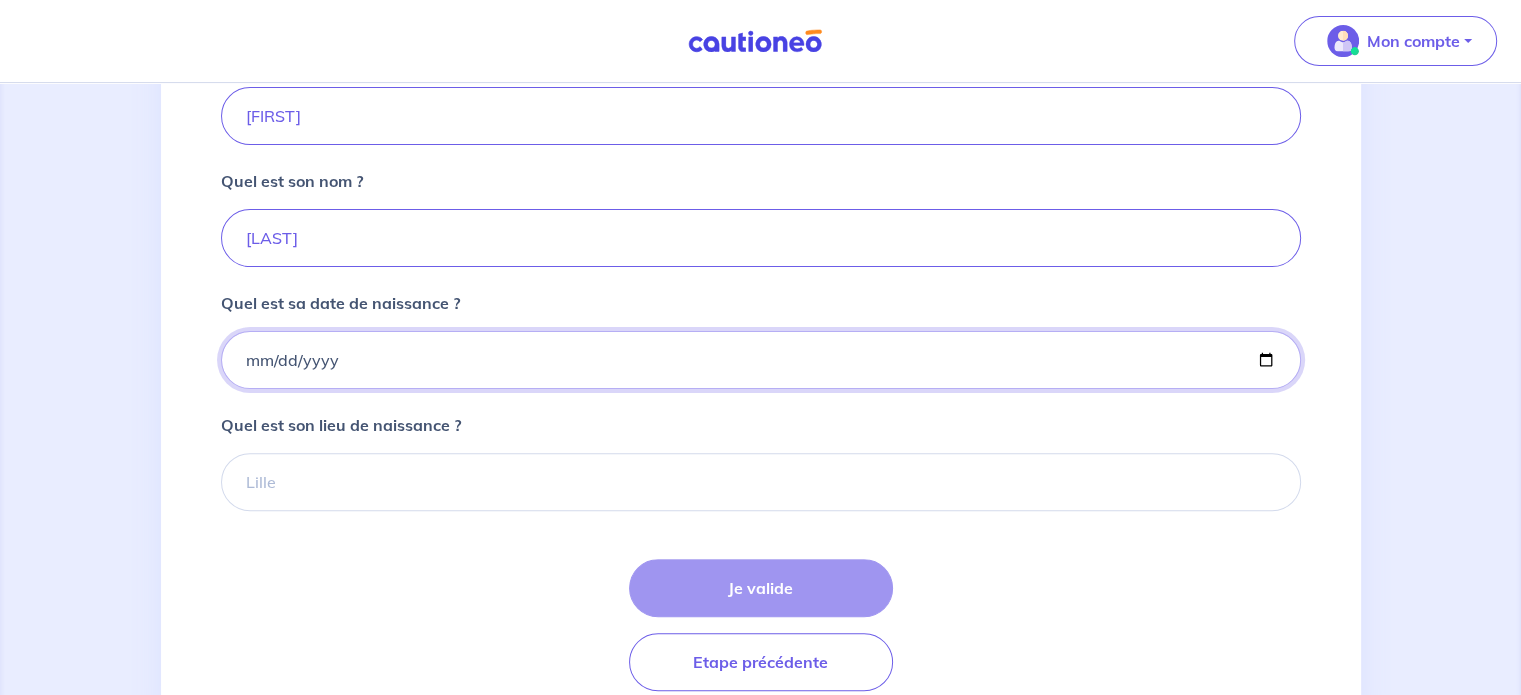 click on "Quel est sa date de naissance ?" at bounding box center (761, 360) 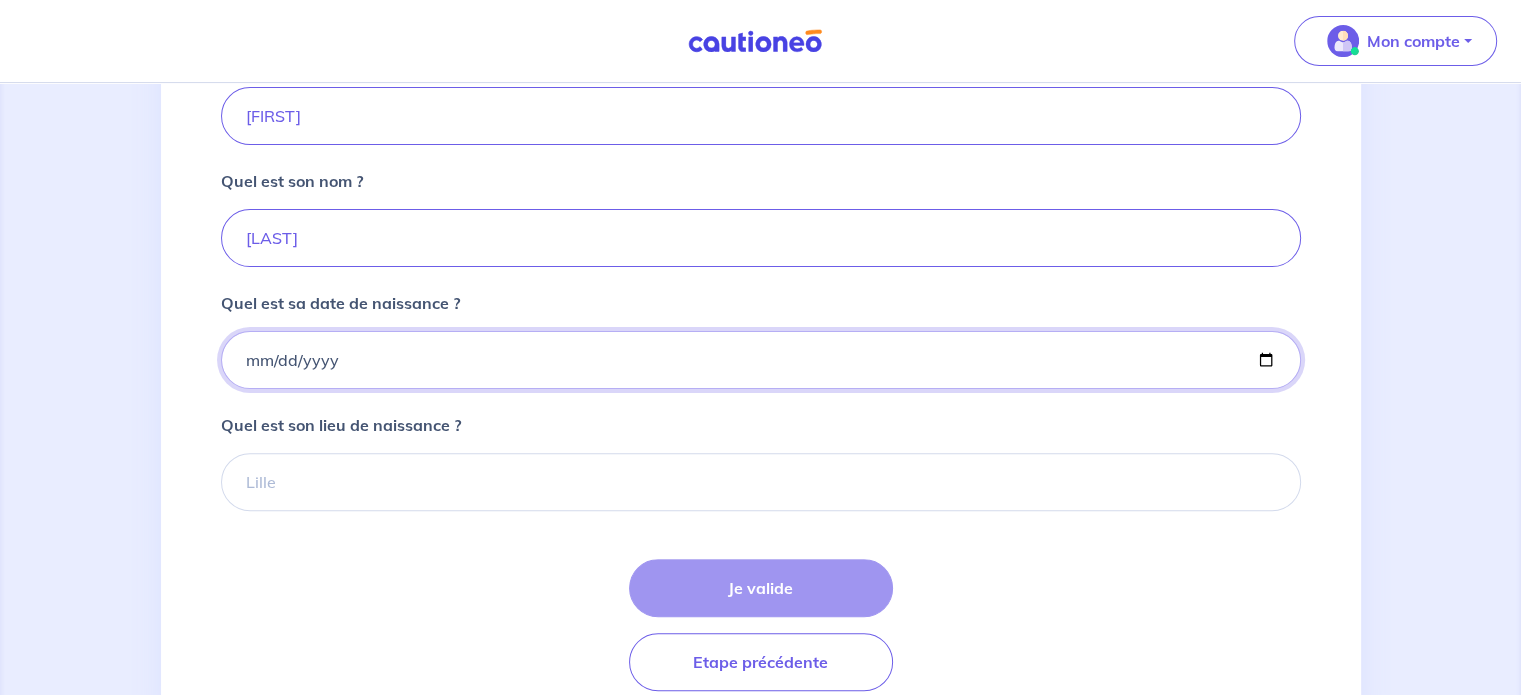 type on "[DATE]" 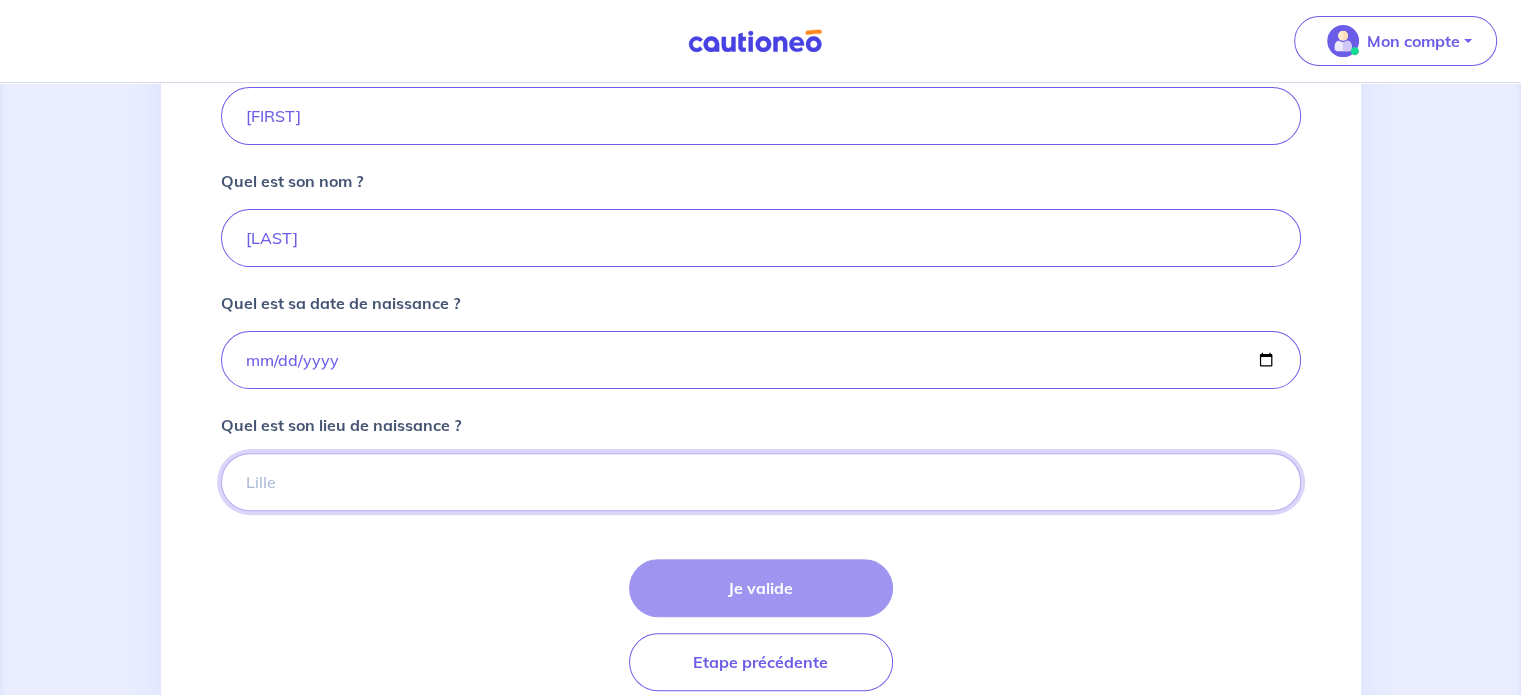 click on "Quel est son lieu de naissance ?" at bounding box center (761, 482) 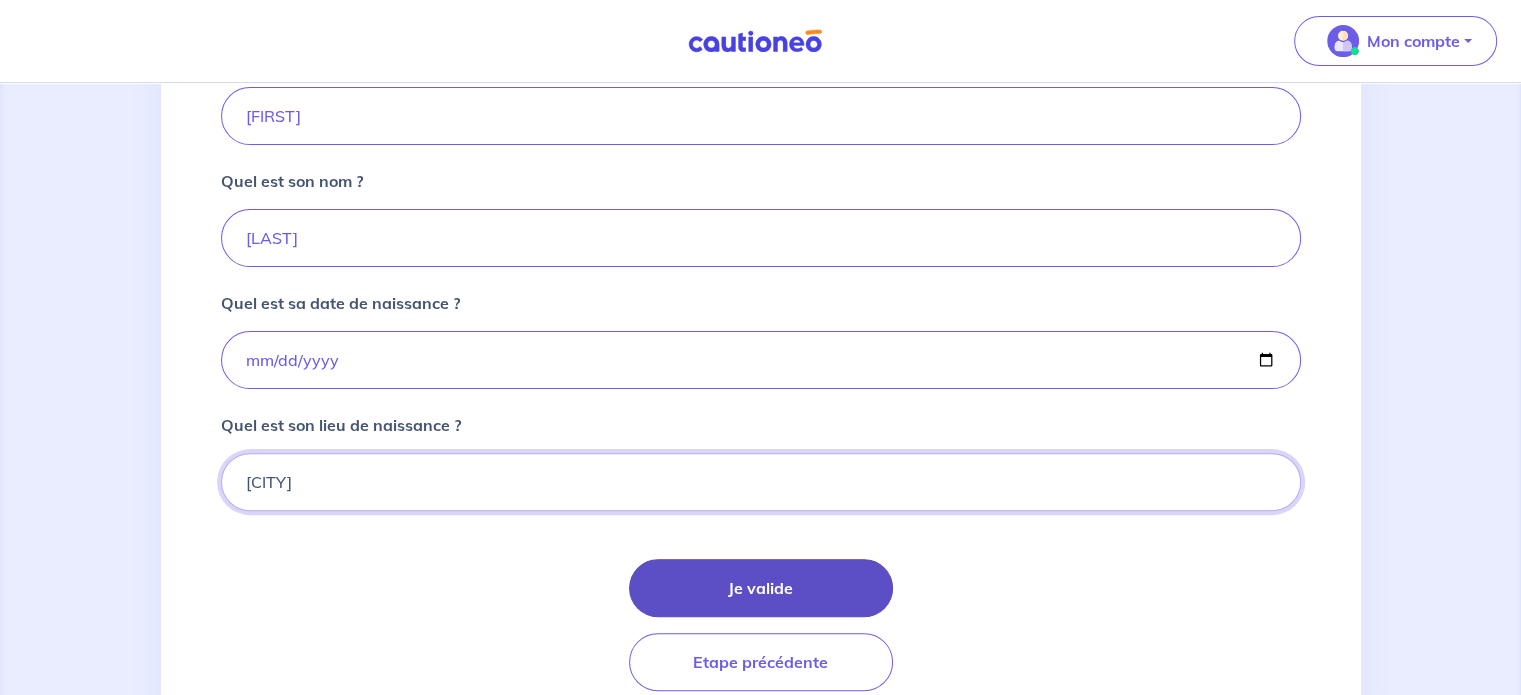 type on "[CITY]" 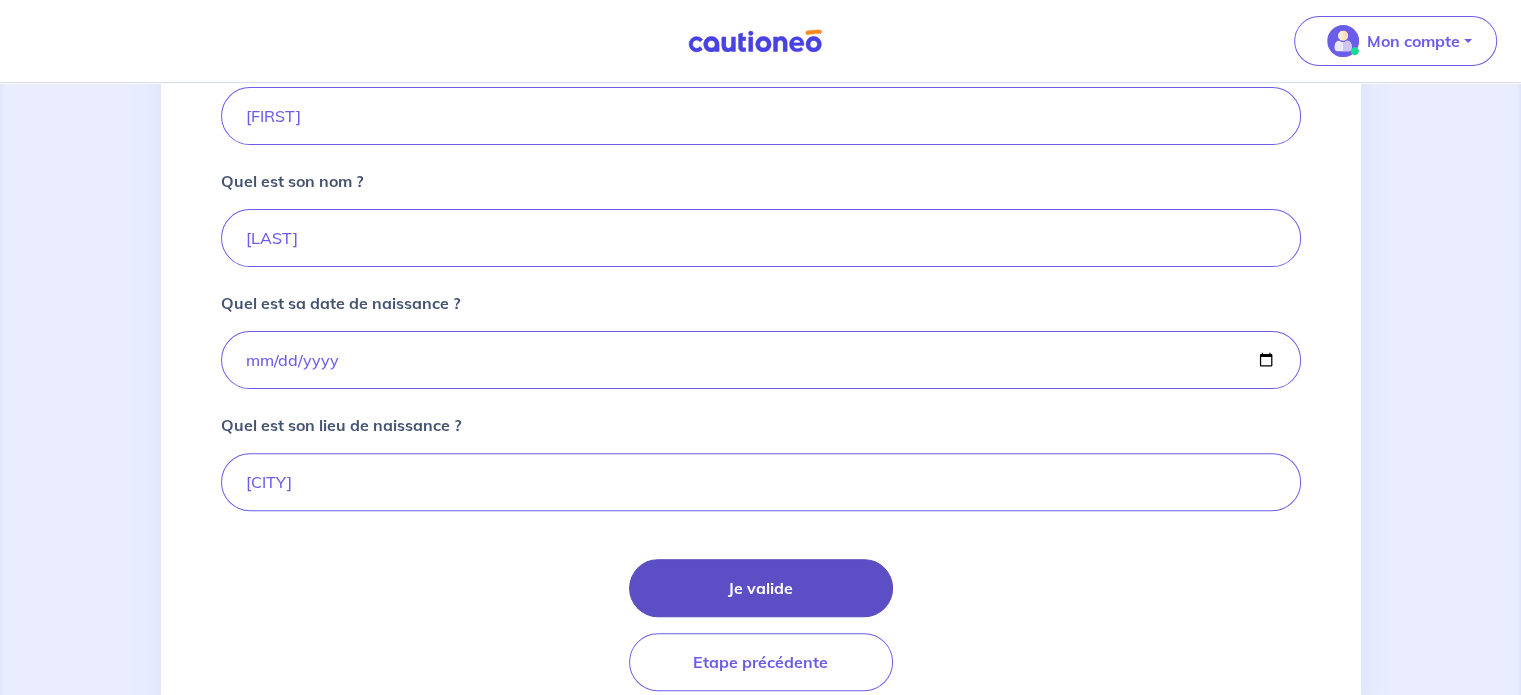click on "Je valide" at bounding box center (761, 588) 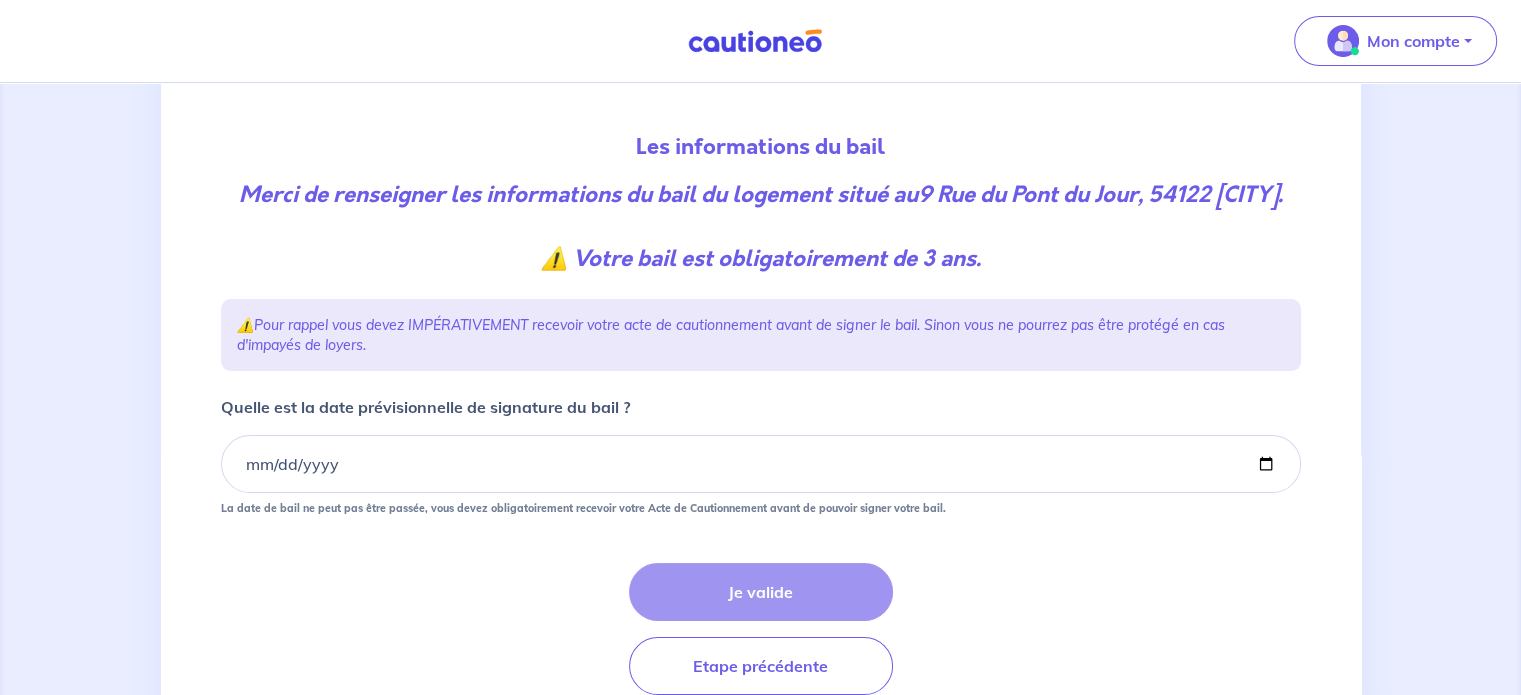 scroll, scrollTop: 300, scrollLeft: 0, axis: vertical 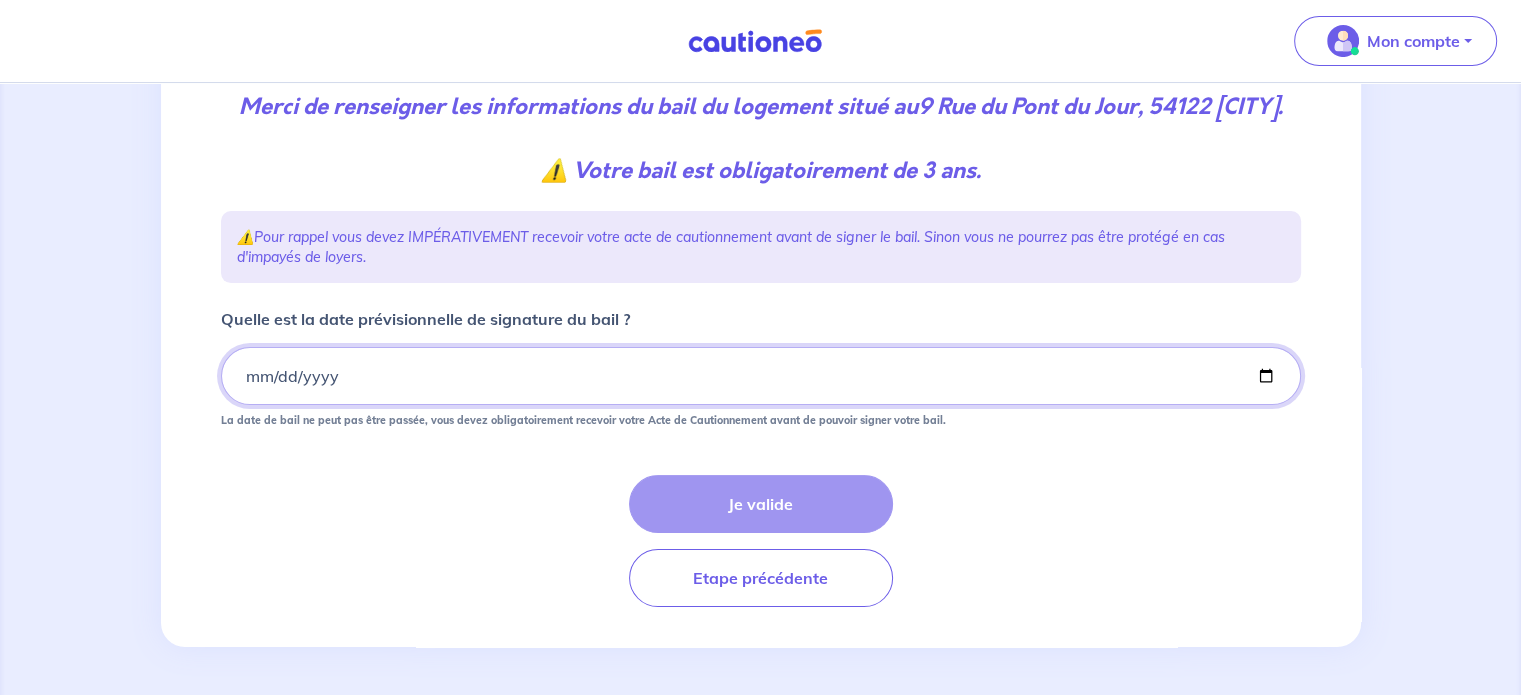 click on "Quelle est la date prévisionnelle de signature du bail ?" at bounding box center (761, 376) 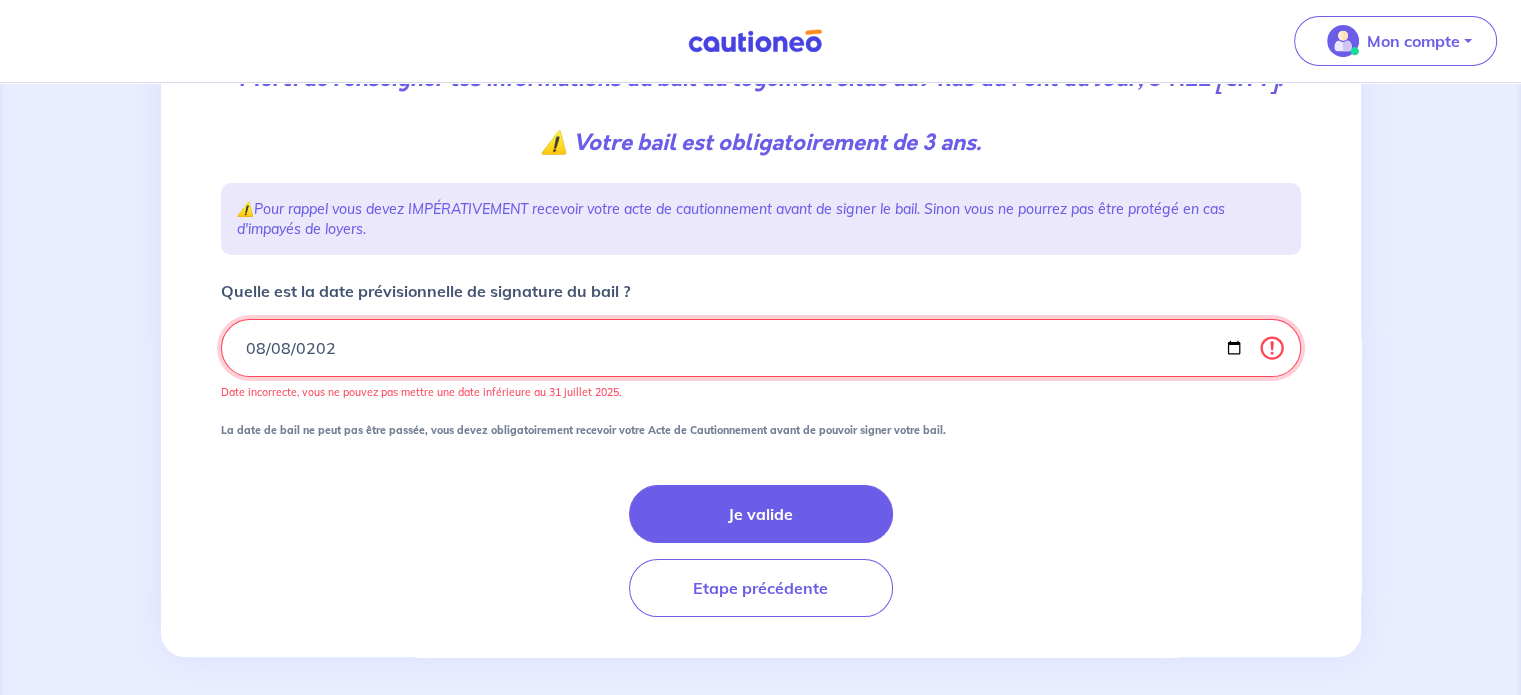 type on "2025-08-08" 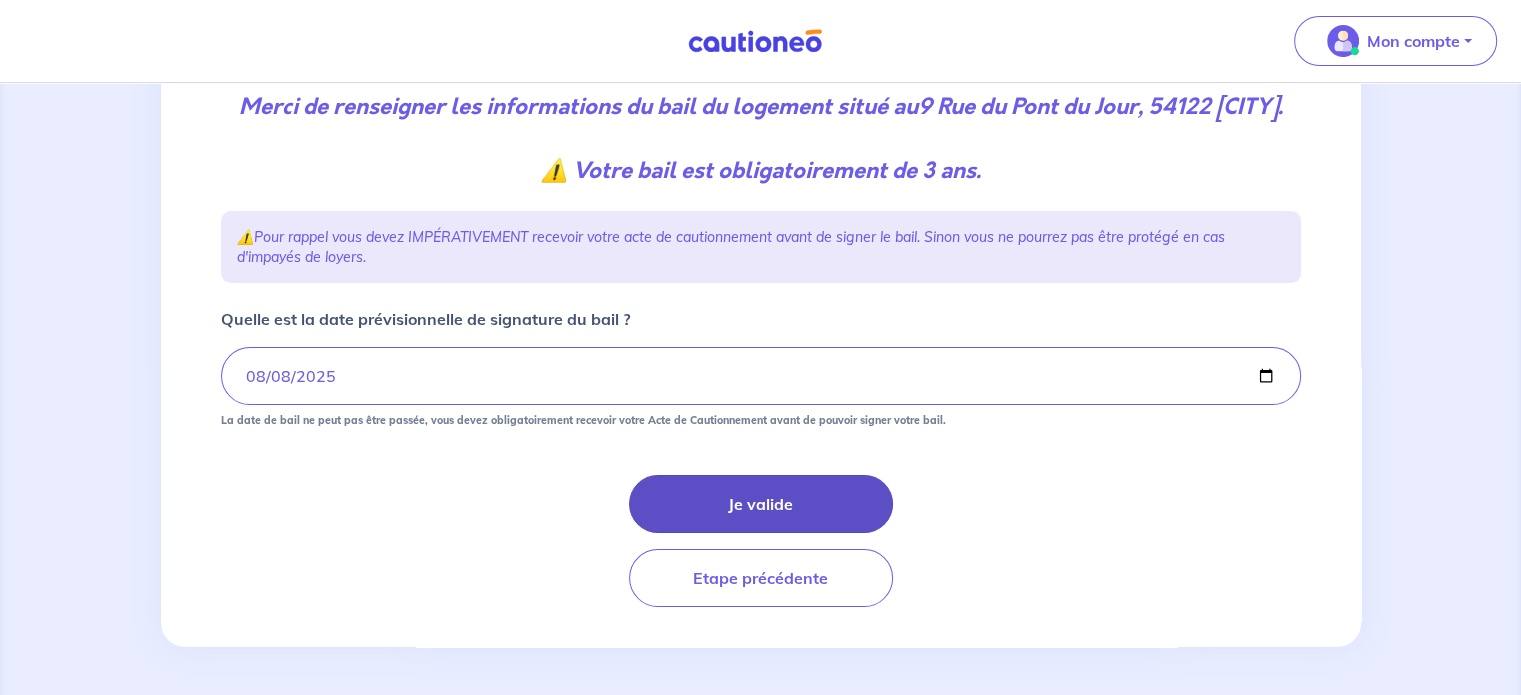 click on "Je valide" at bounding box center [761, 504] 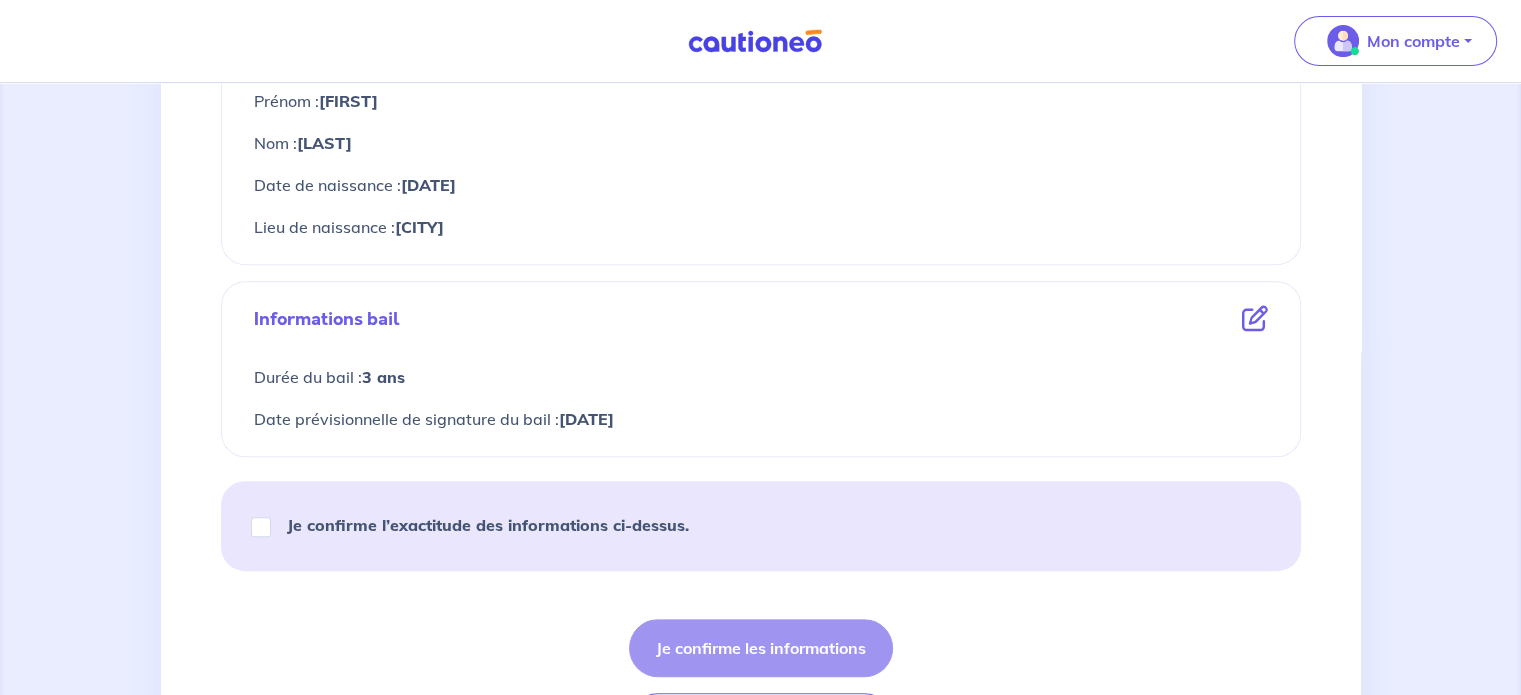scroll, scrollTop: 800, scrollLeft: 0, axis: vertical 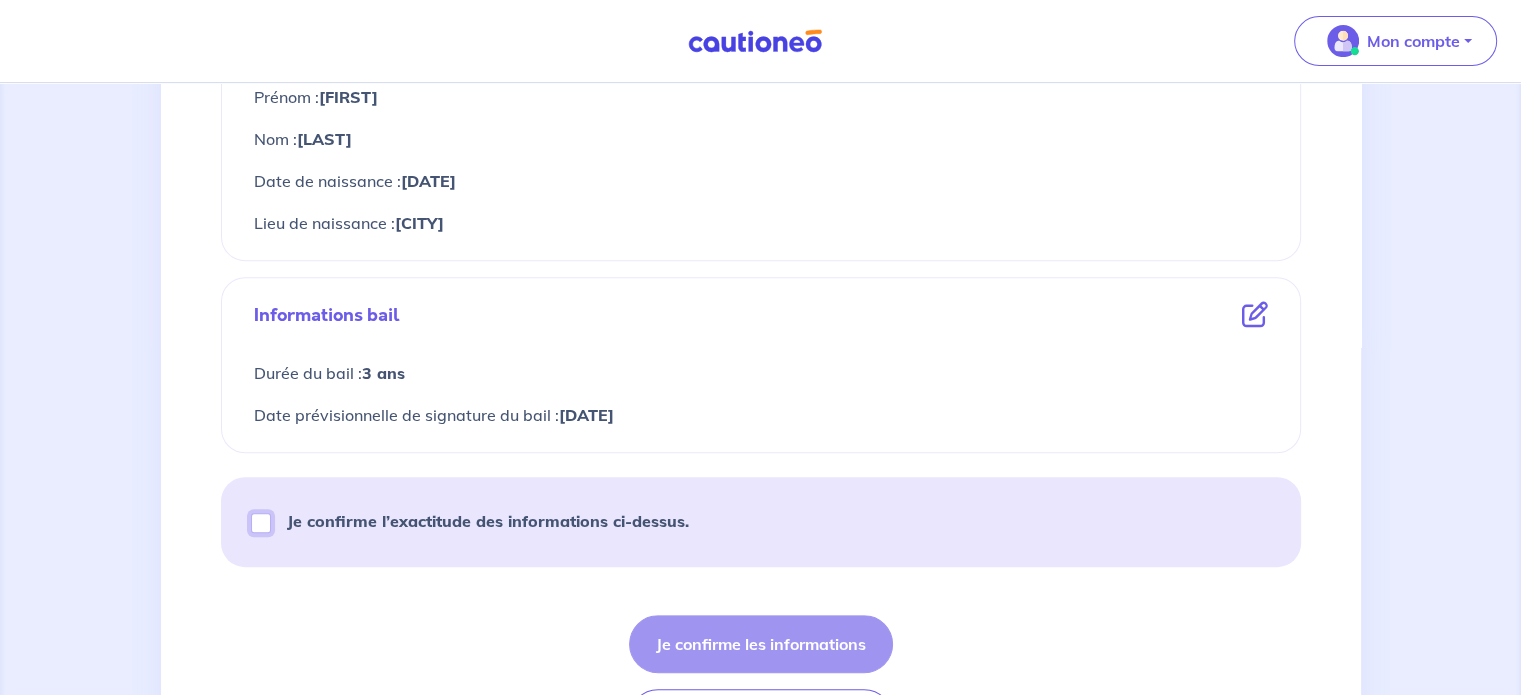 click on "Je confirme l’exactitude des informations ci-dessus." at bounding box center [261, 523] 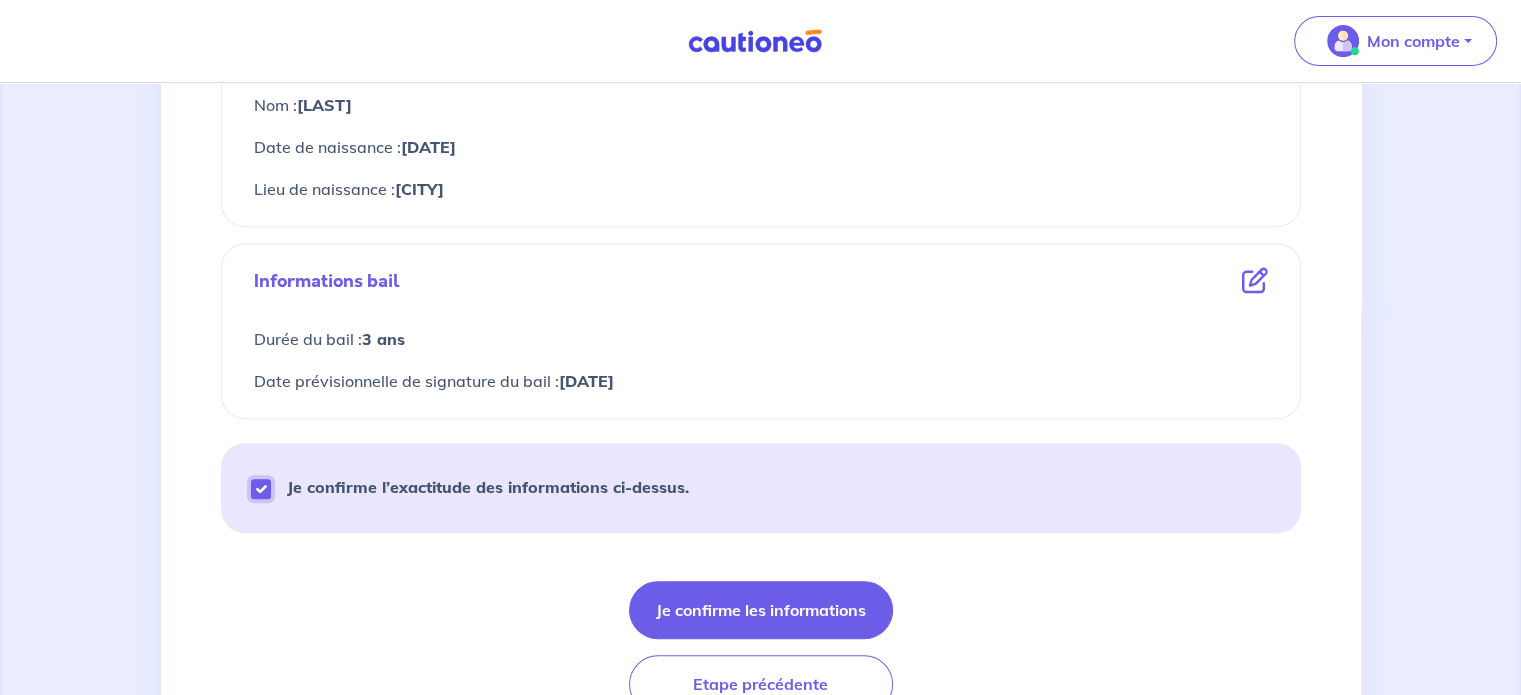 scroll, scrollTop: 937, scrollLeft: 0, axis: vertical 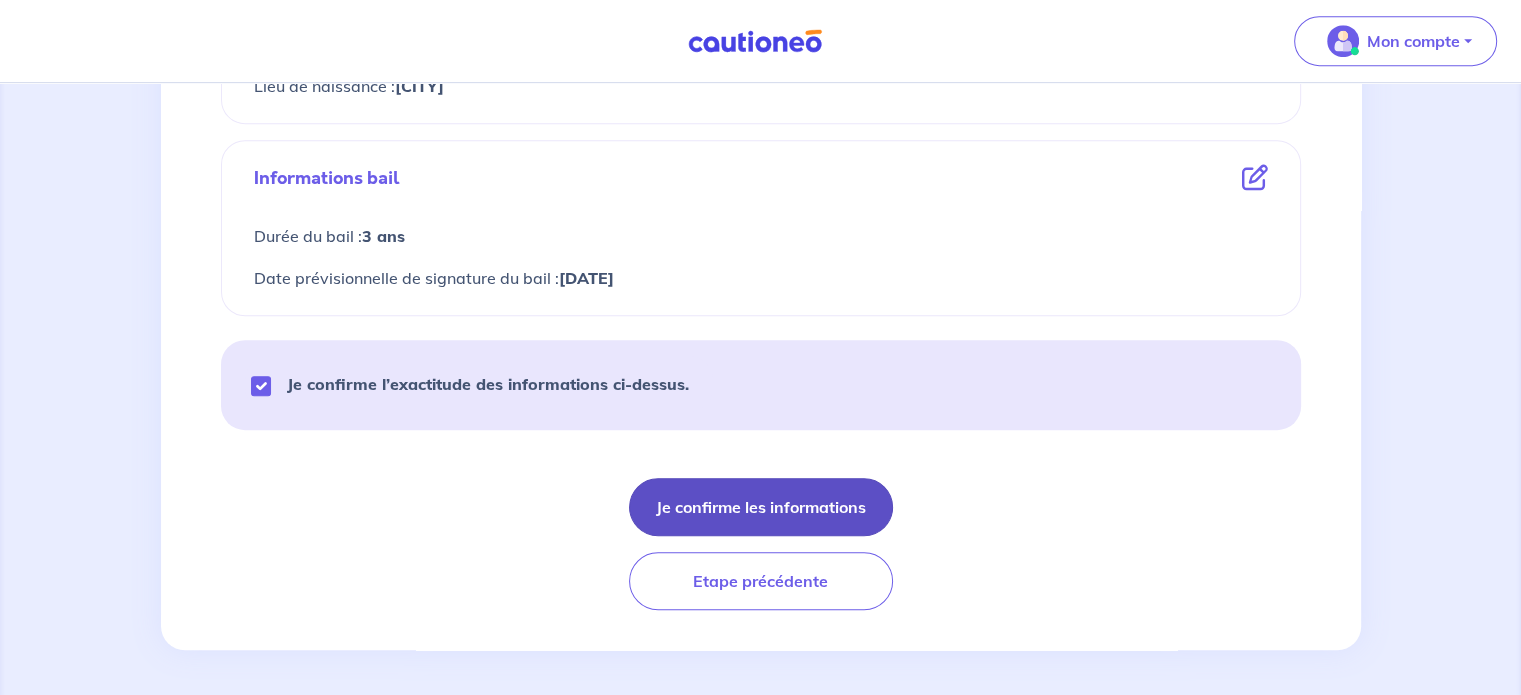 click on "Je confirme les informations" at bounding box center [761, 507] 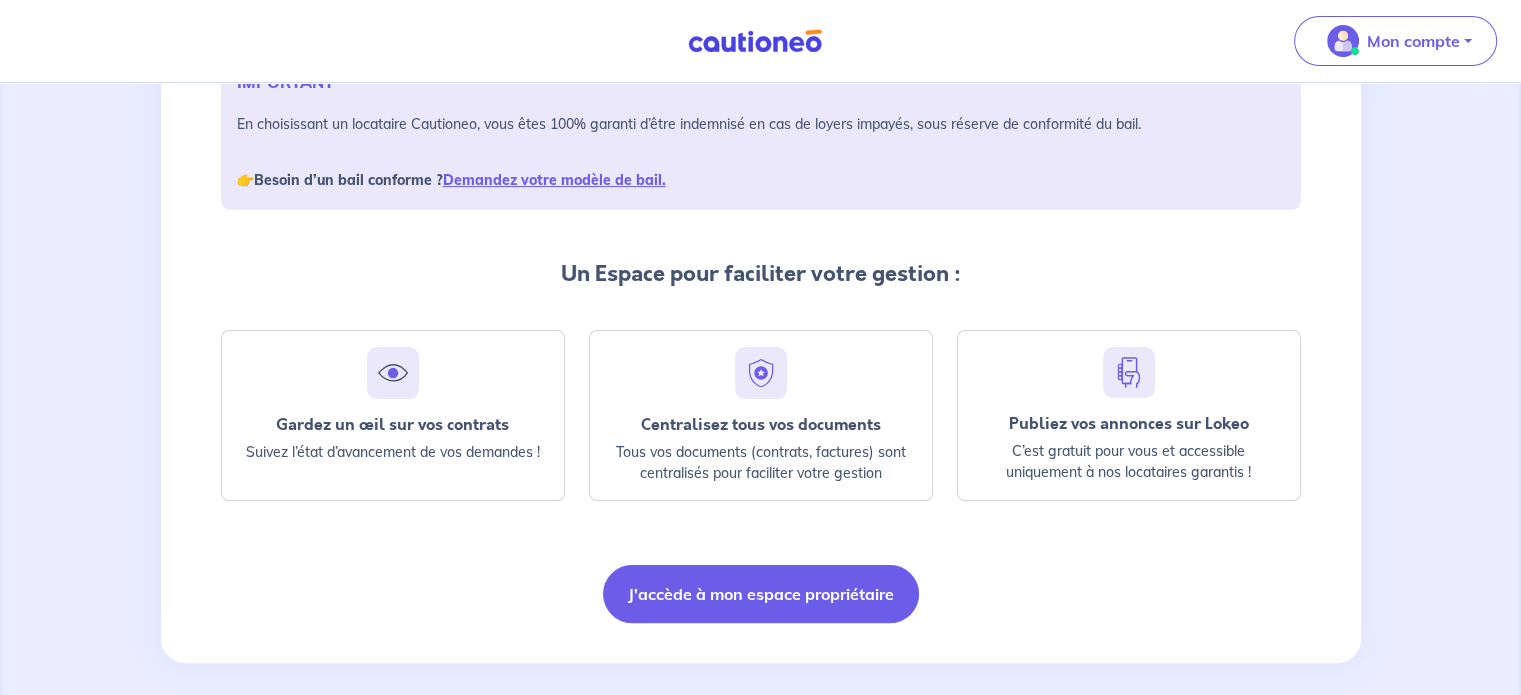 scroll, scrollTop: 344, scrollLeft: 0, axis: vertical 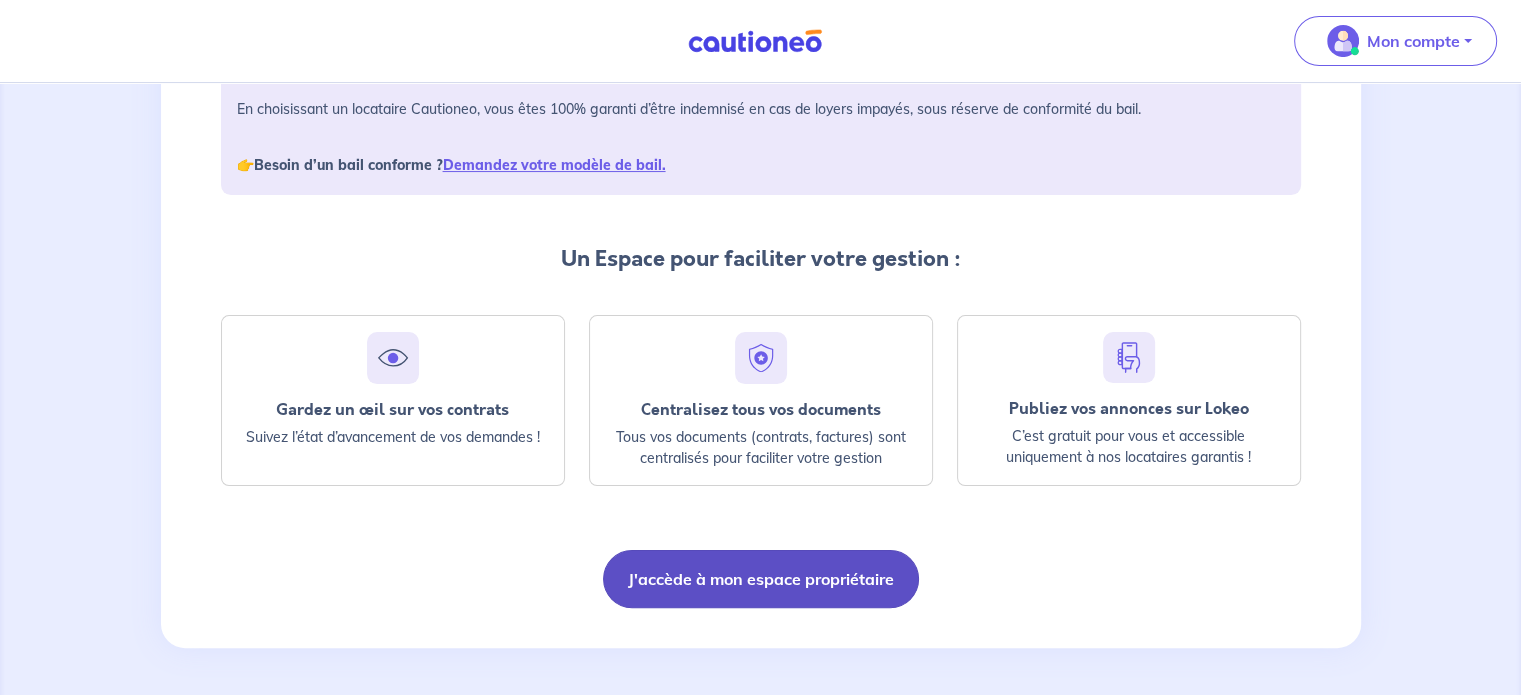 drag, startPoint x: 856, startPoint y: 576, endPoint x: 857, endPoint y: 563, distance: 13.038404 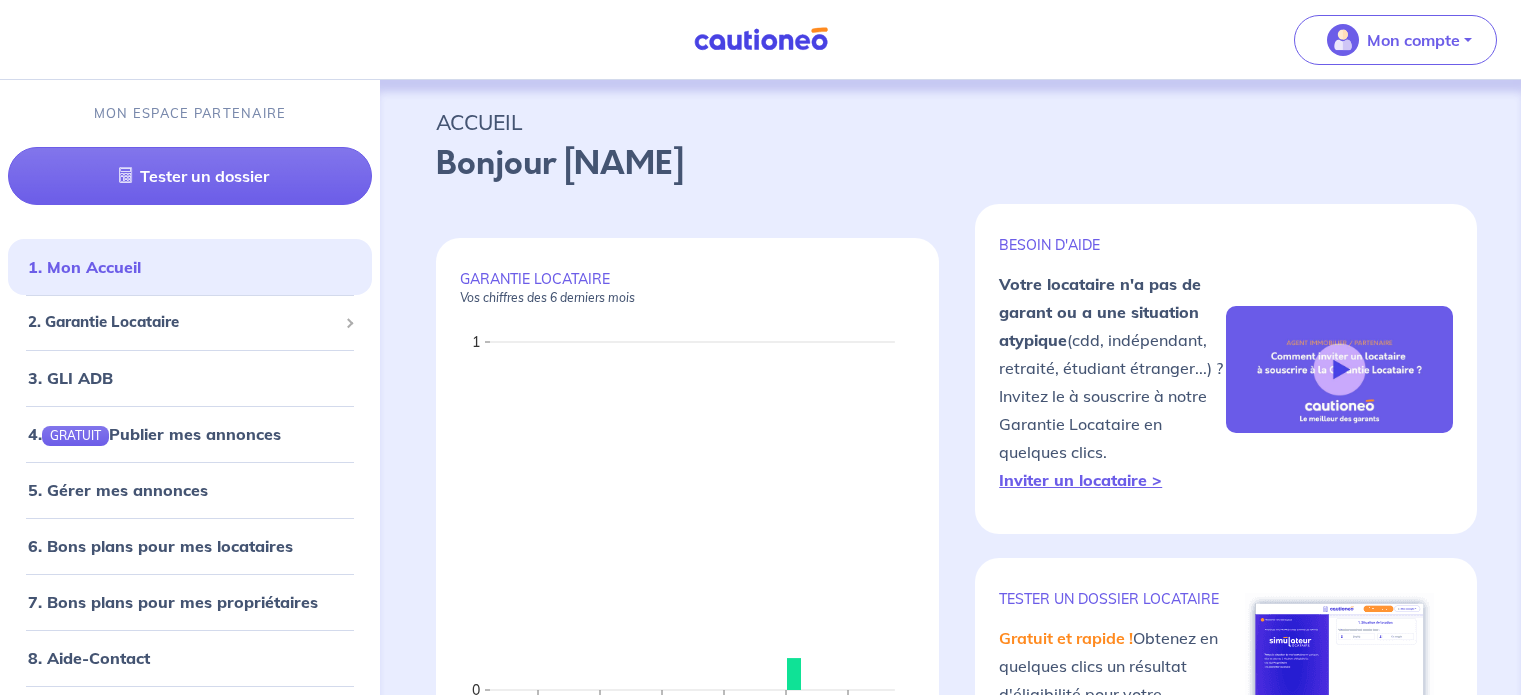 scroll, scrollTop: 0, scrollLeft: 0, axis: both 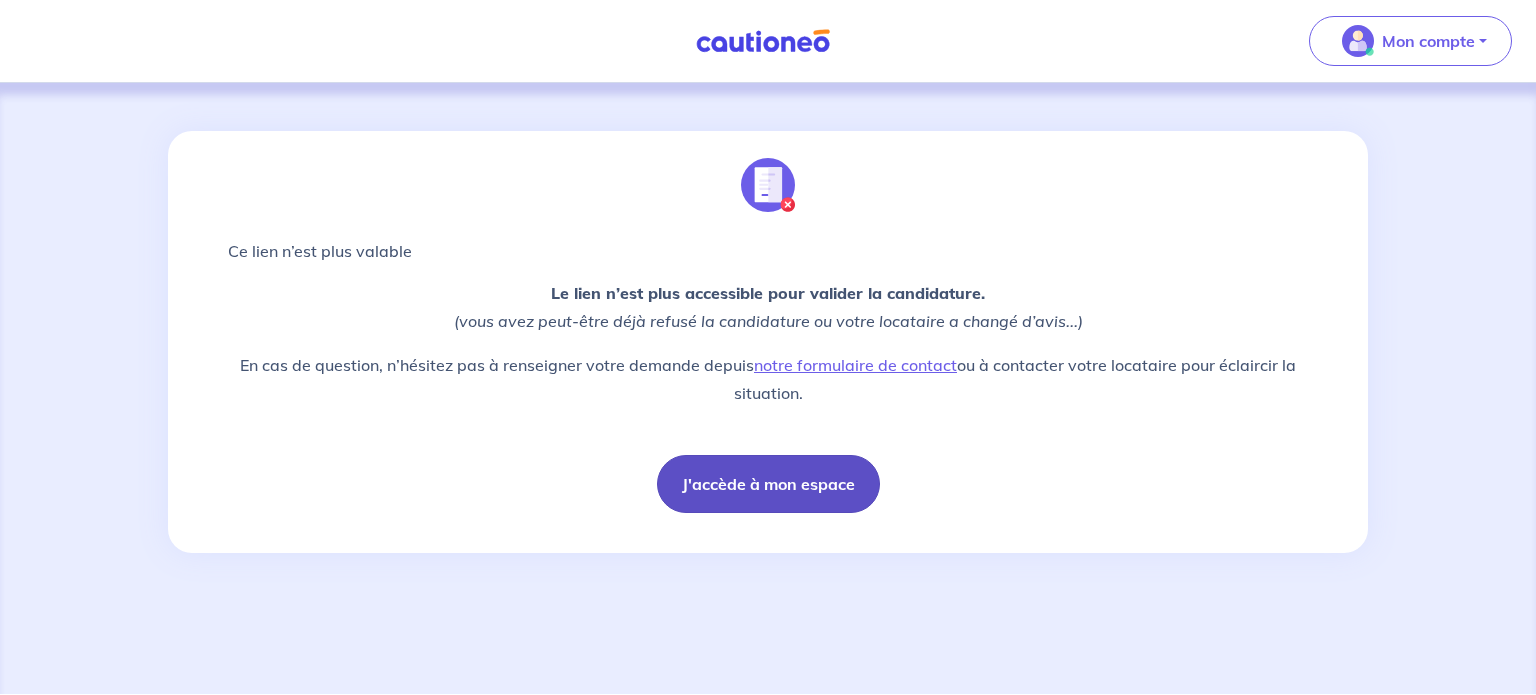 click on "J'accède à mon espace" at bounding box center (768, 484) 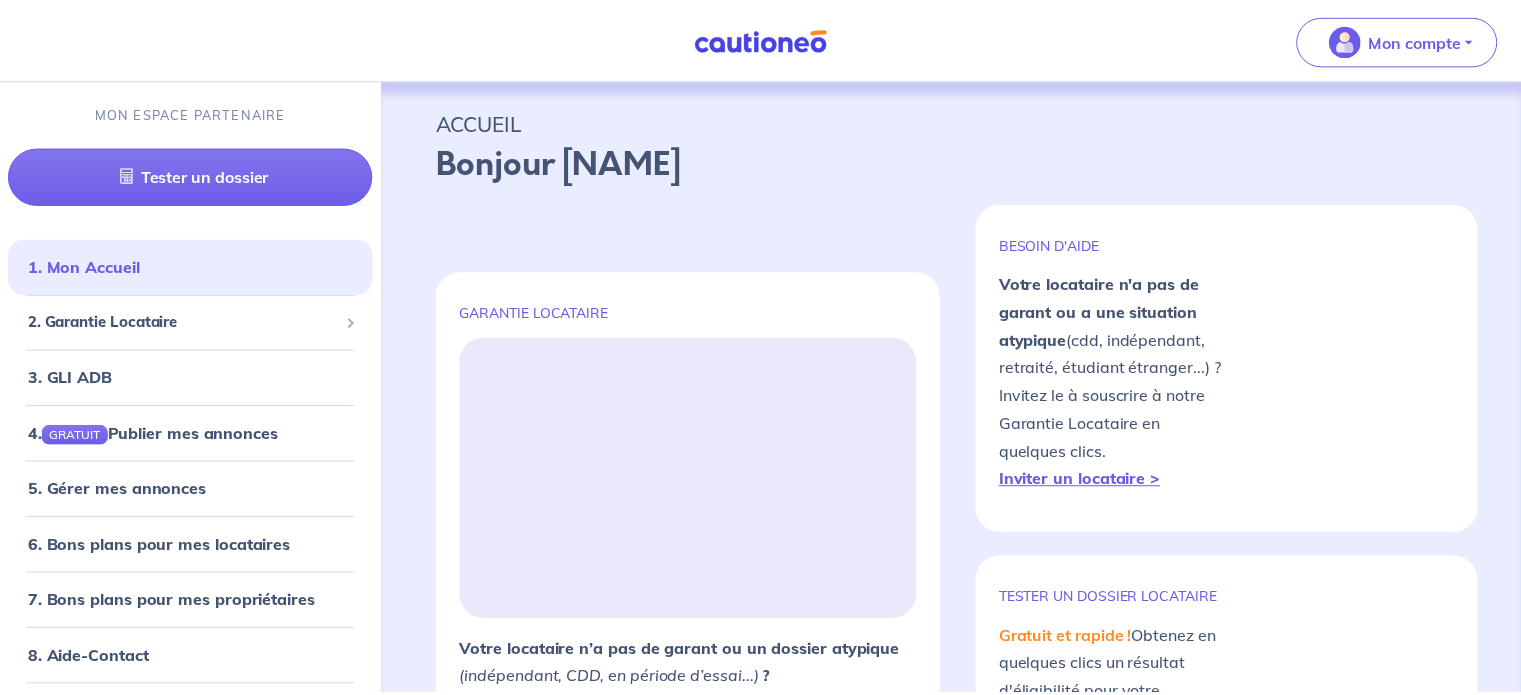 scroll, scrollTop: 0, scrollLeft: 0, axis: both 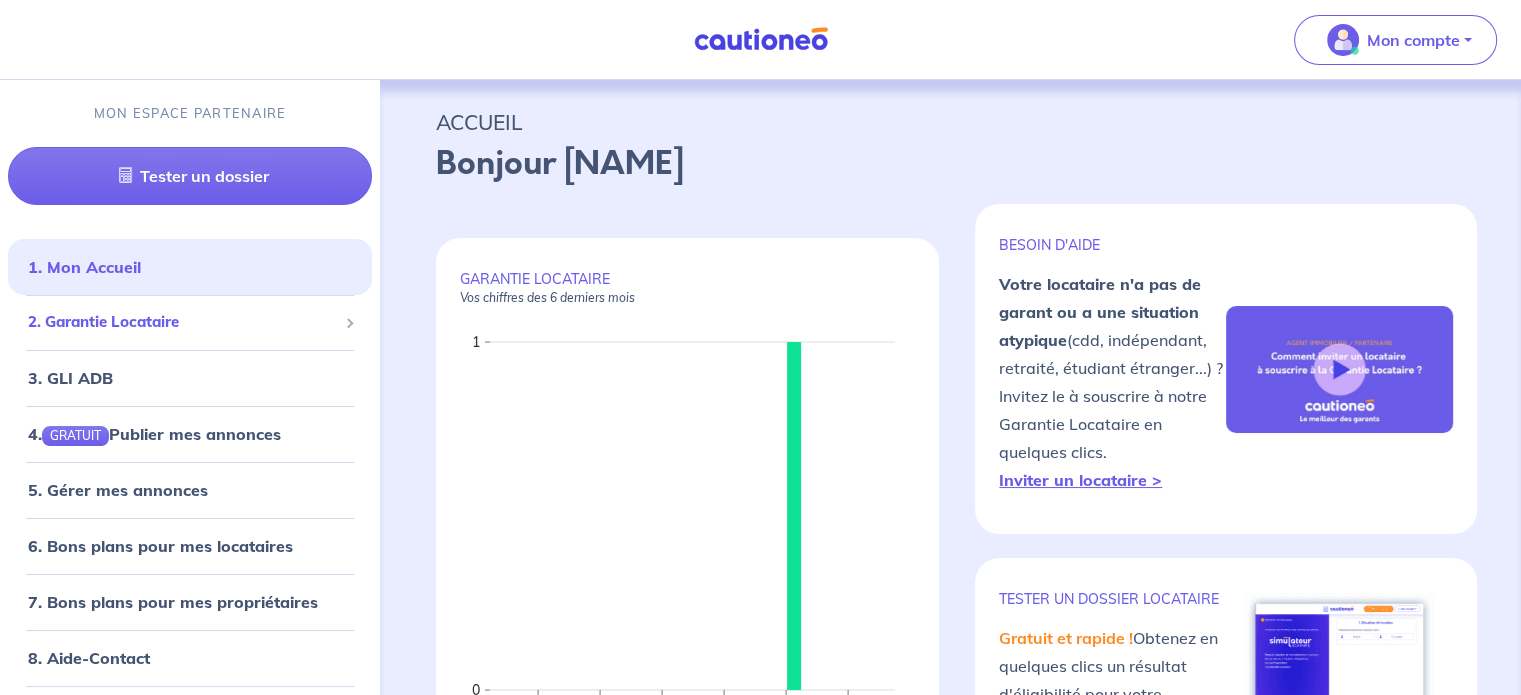 click on "2. Garantie Locataire" at bounding box center [190, 322] 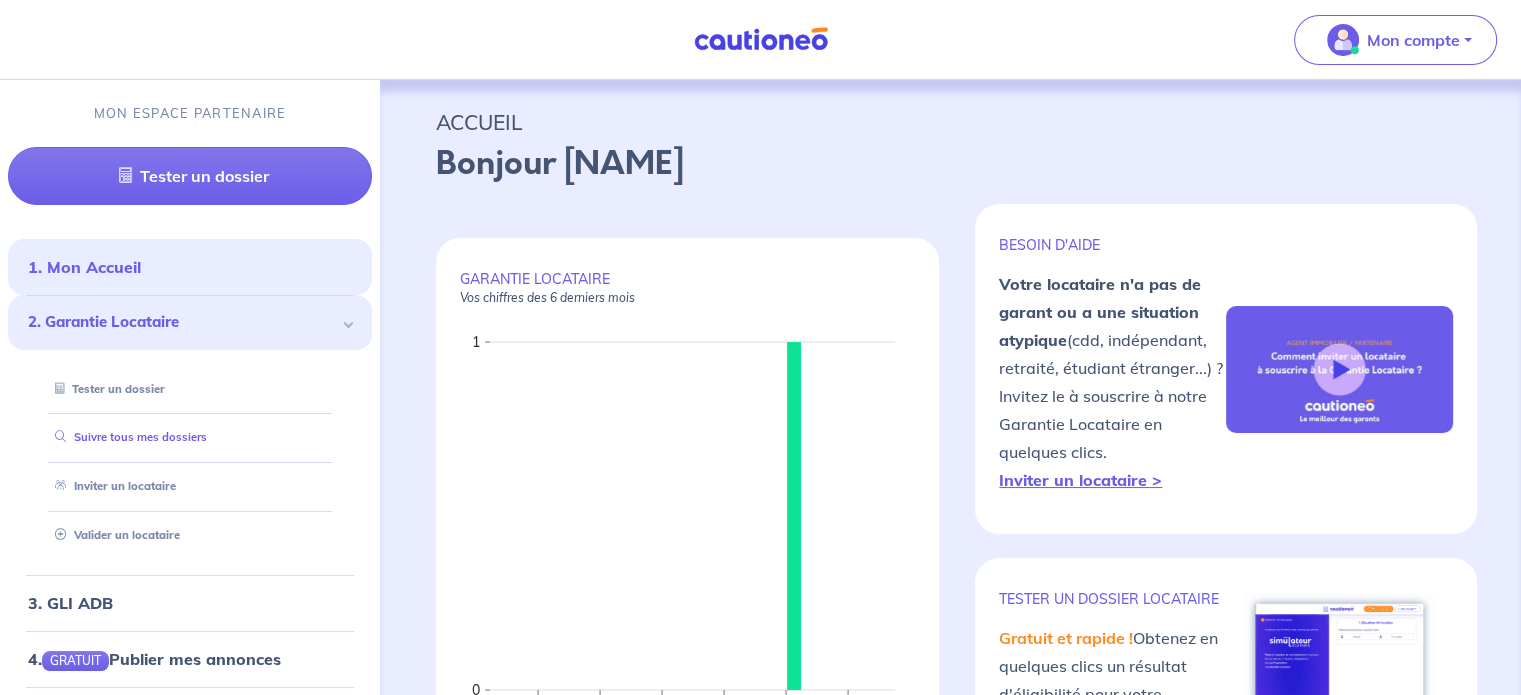 click on "Suivre tous mes dossiers" at bounding box center [127, 437] 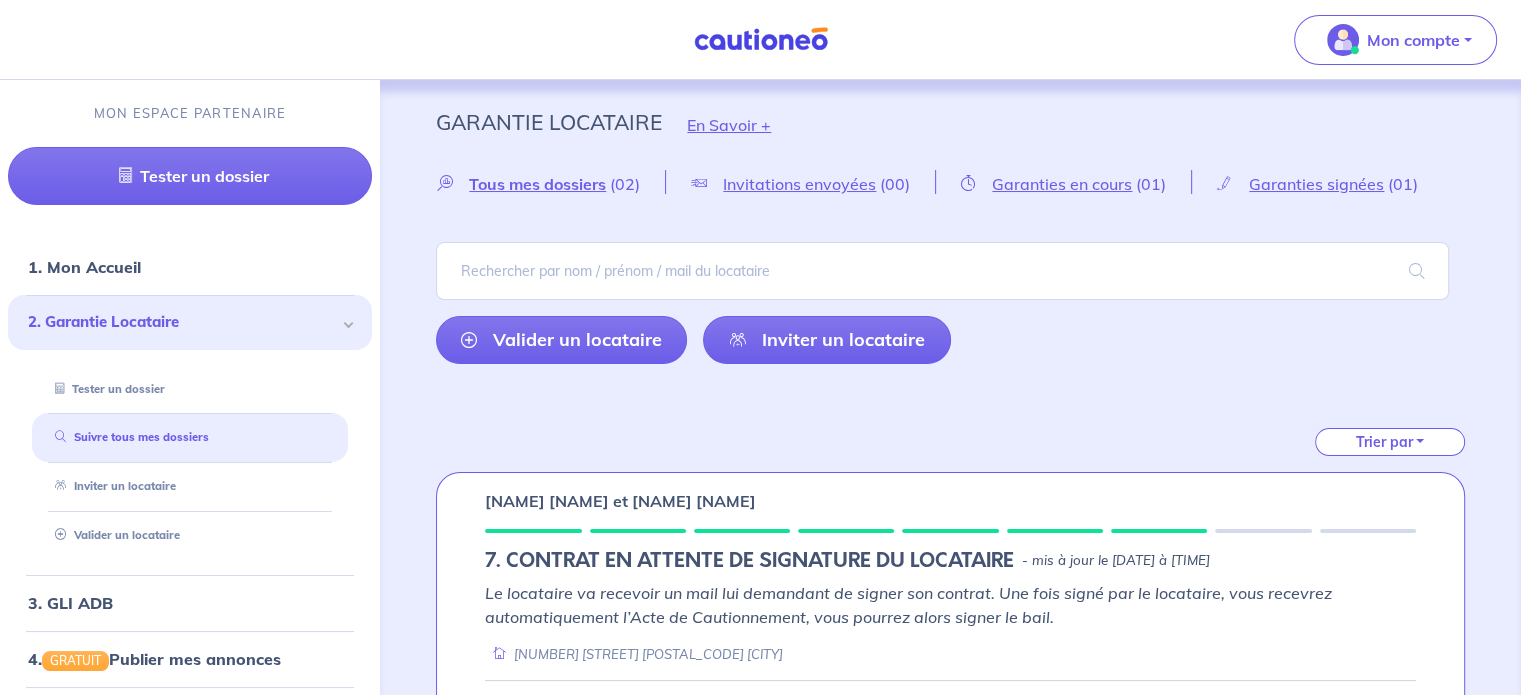scroll, scrollTop: 324, scrollLeft: 0, axis: vertical 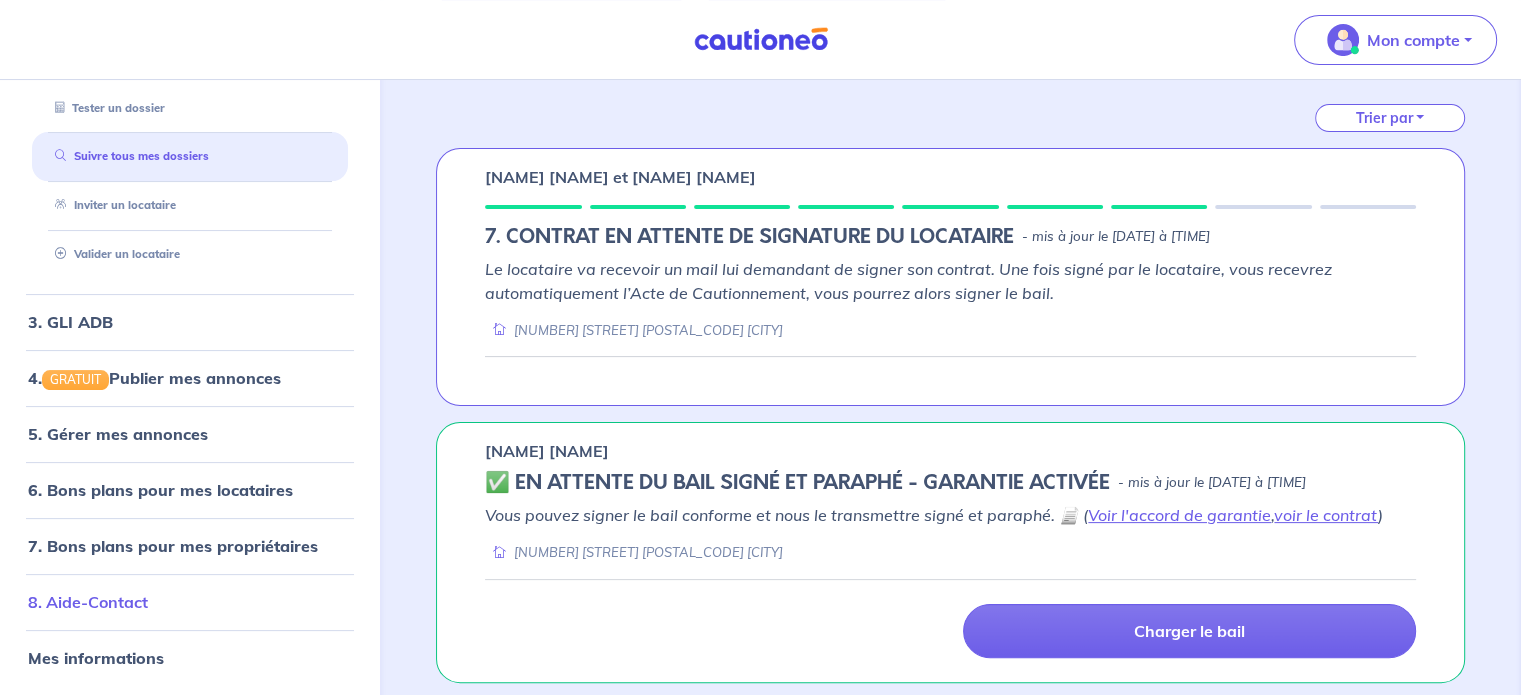 click on "8. Aide-Contact" at bounding box center (88, 603) 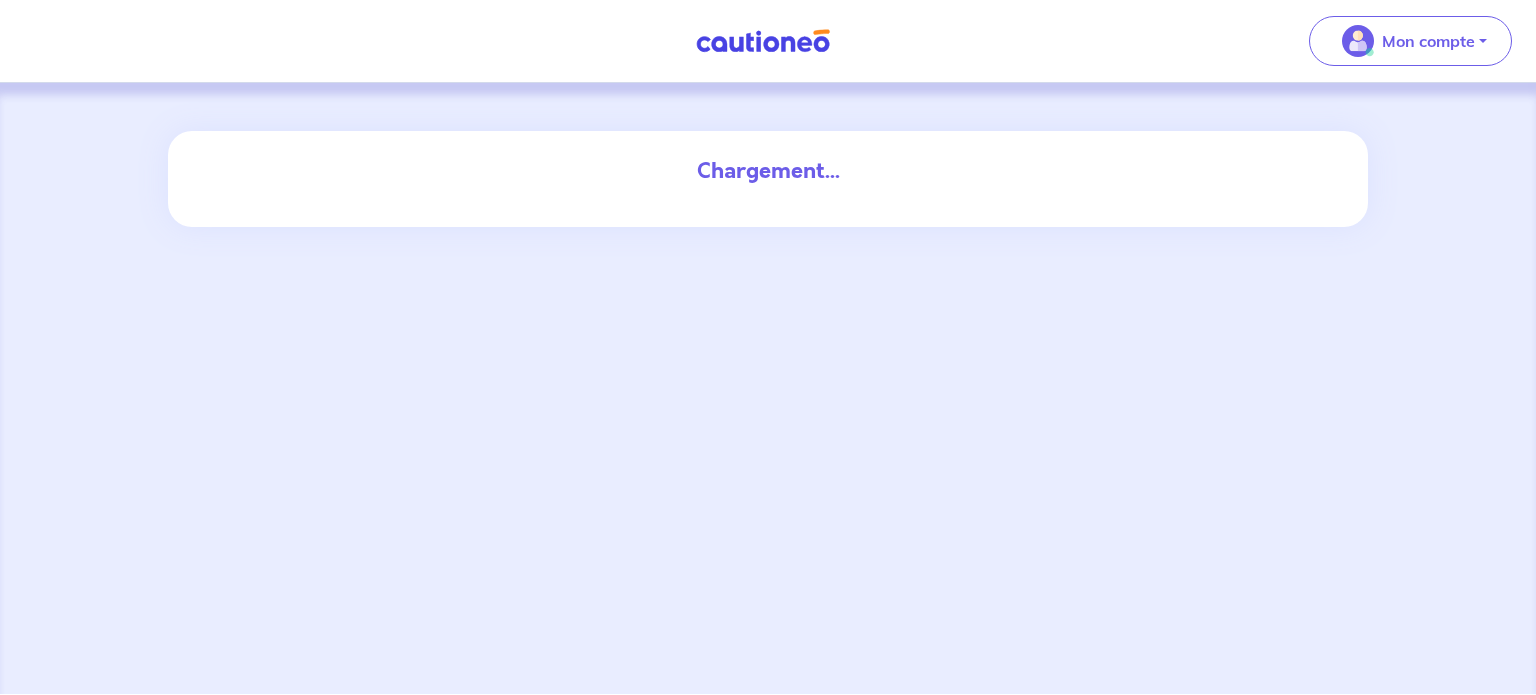 scroll, scrollTop: 0, scrollLeft: 0, axis: both 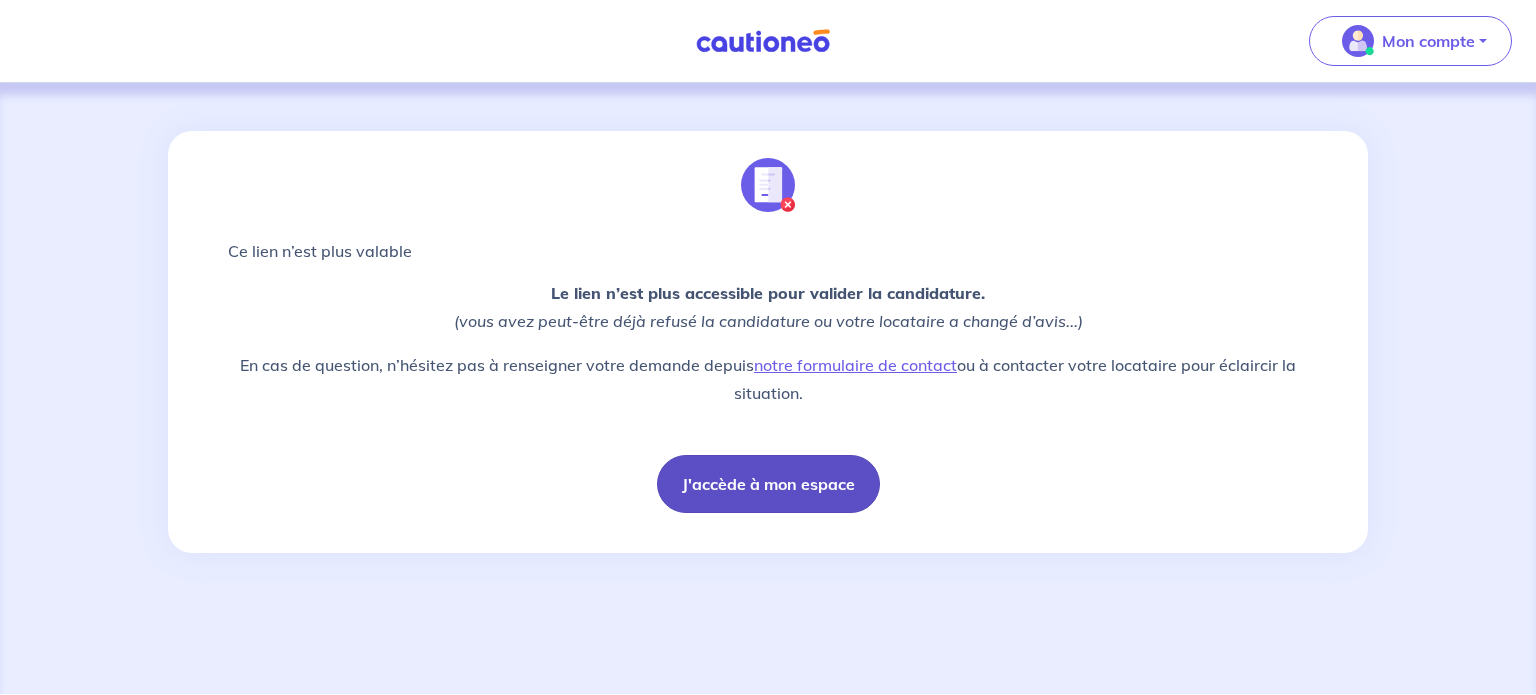 click on "J'accède à mon espace" at bounding box center (768, 484) 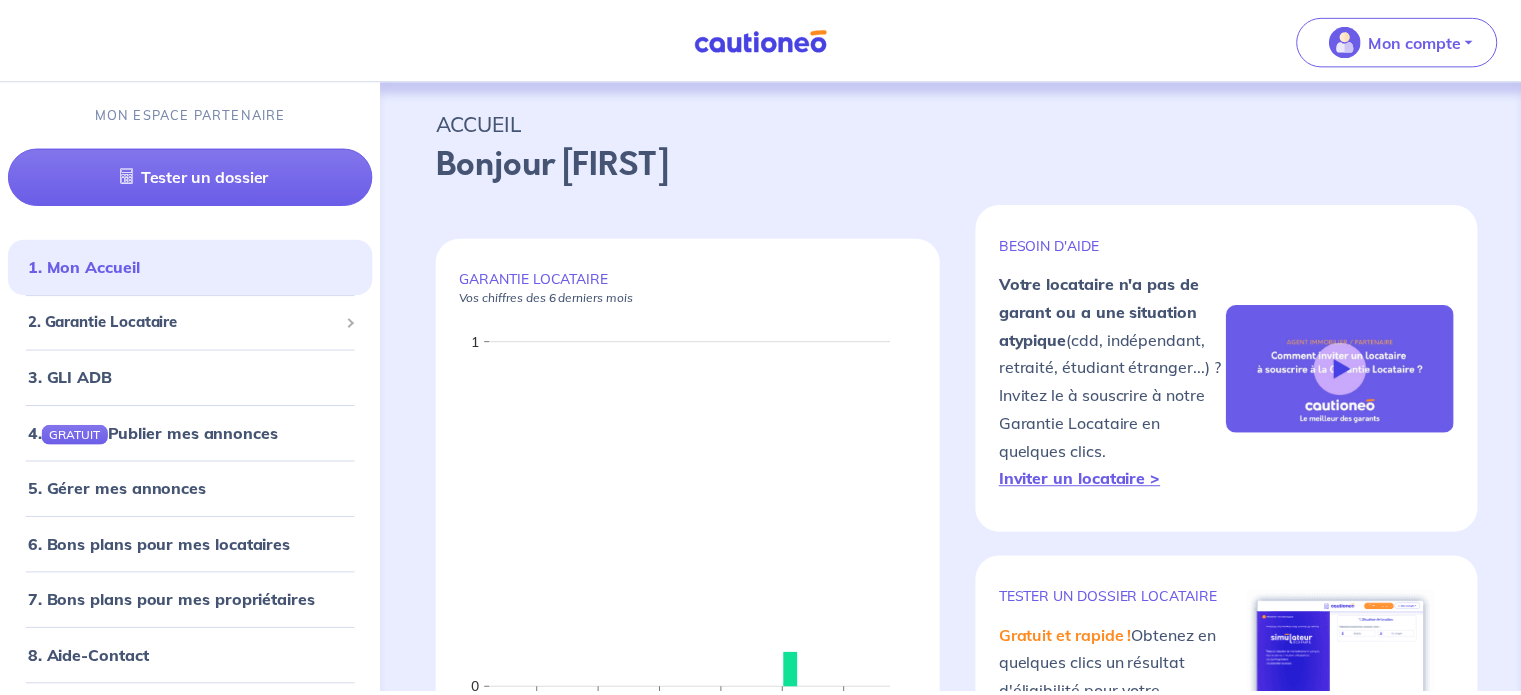 scroll, scrollTop: 0, scrollLeft: 0, axis: both 